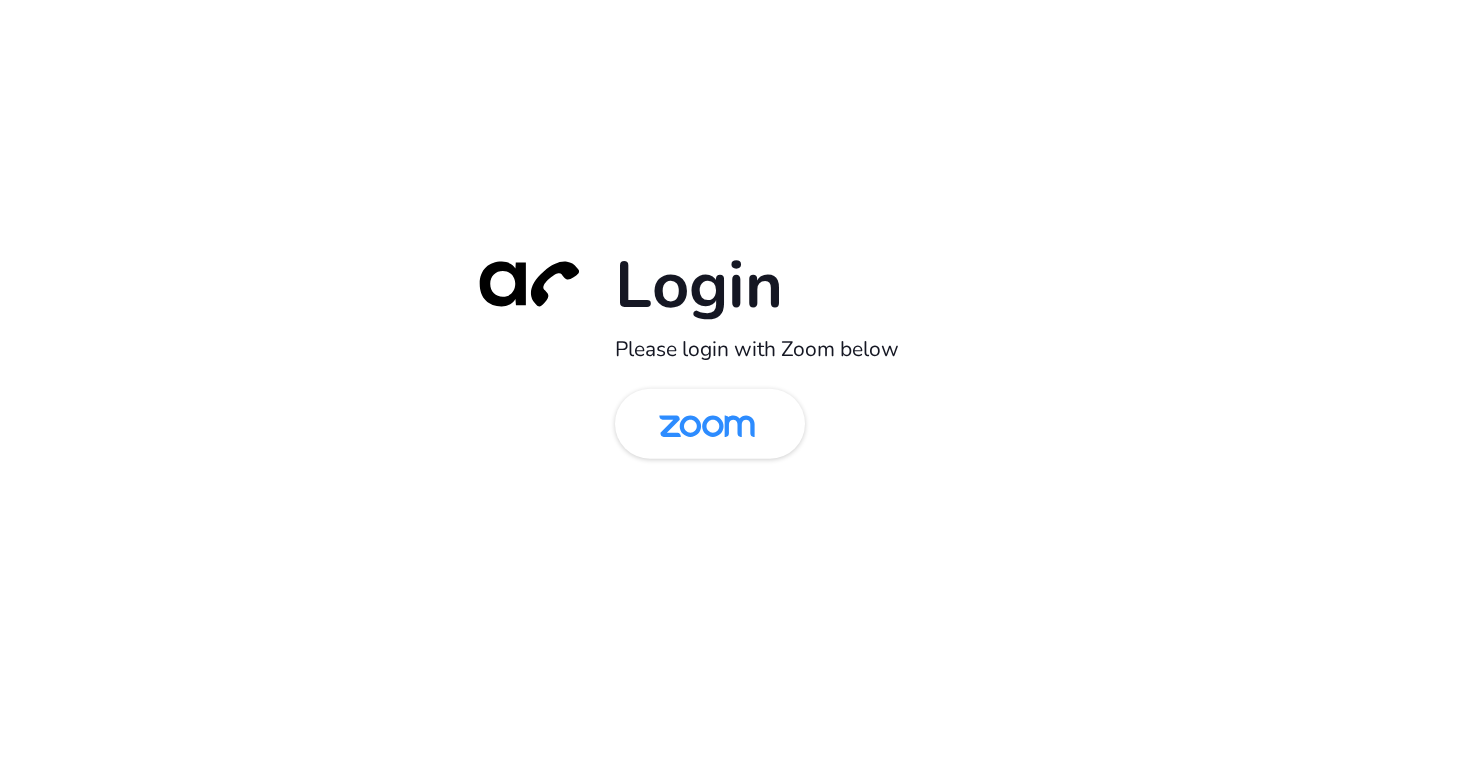 scroll, scrollTop: 0, scrollLeft: 0, axis: both 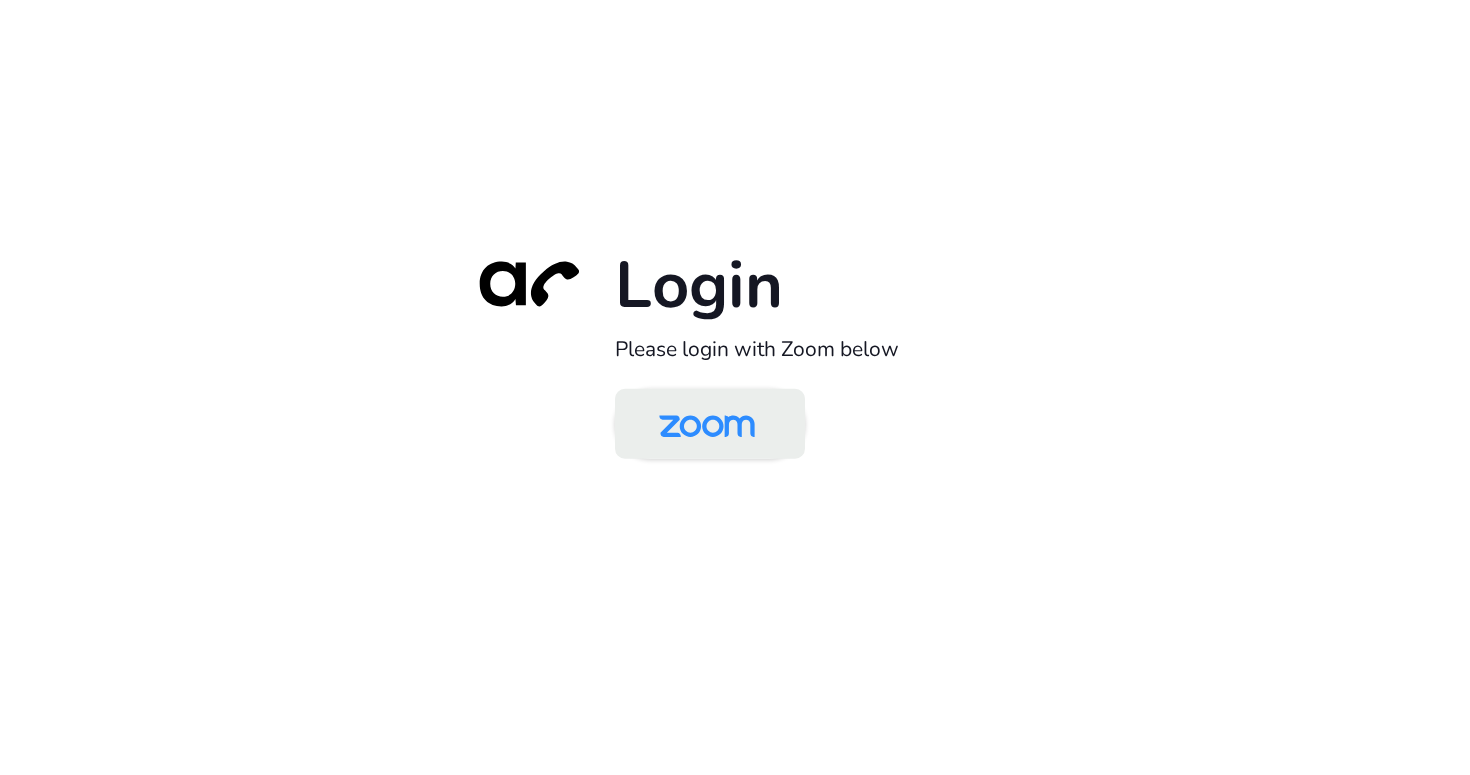 click at bounding box center [707, 425] 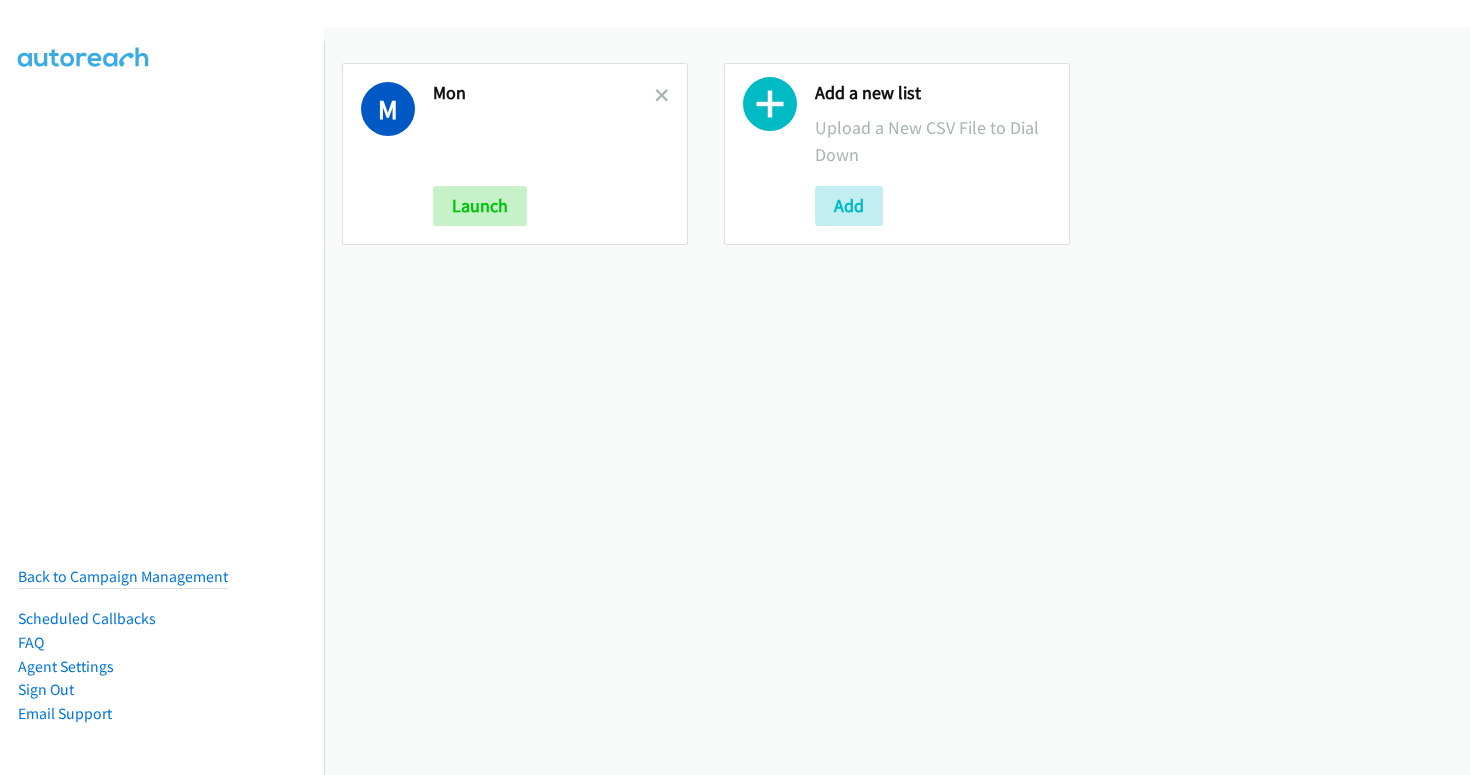 scroll, scrollTop: 0, scrollLeft: 0, axis: both 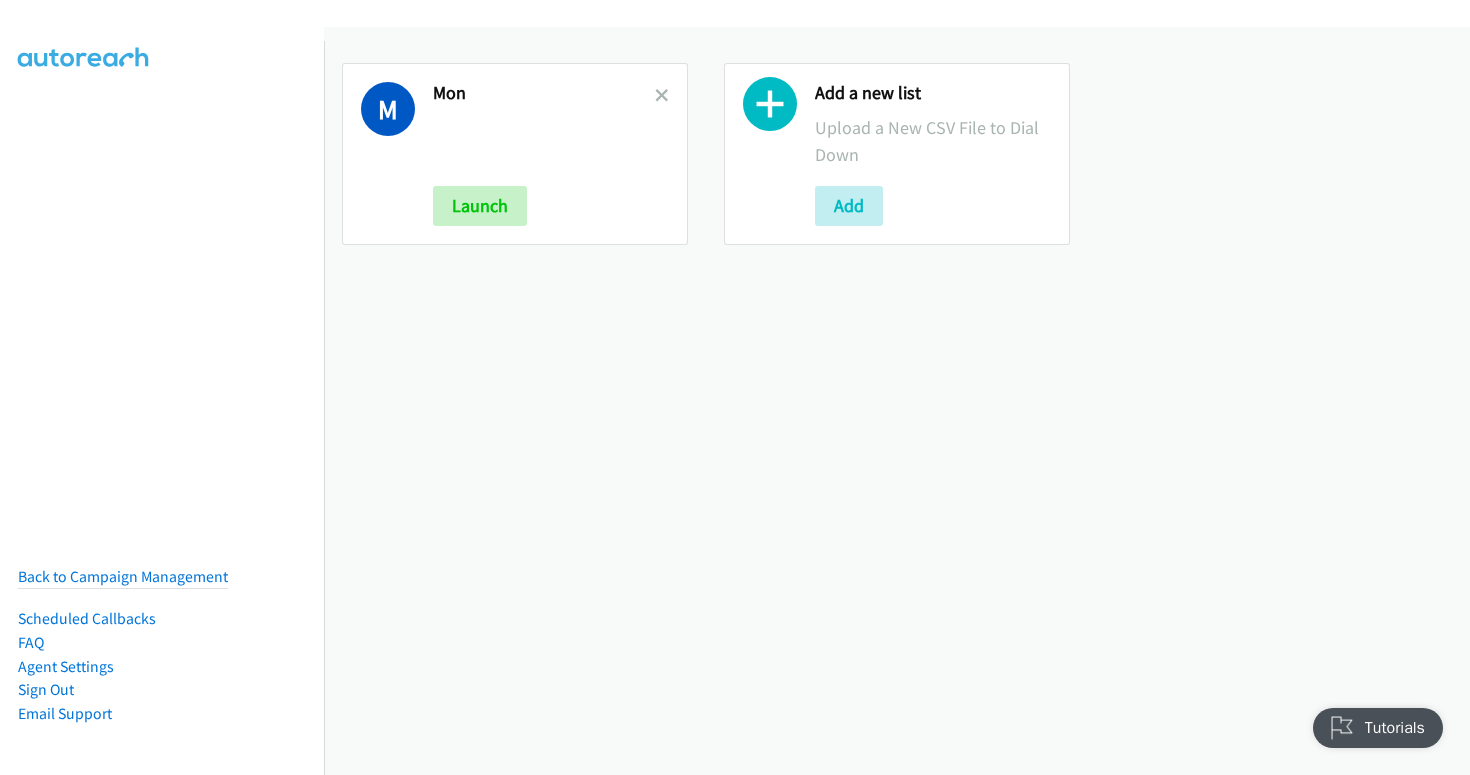 click on "M
Mon
Launch" at bounding box center (515, 154) 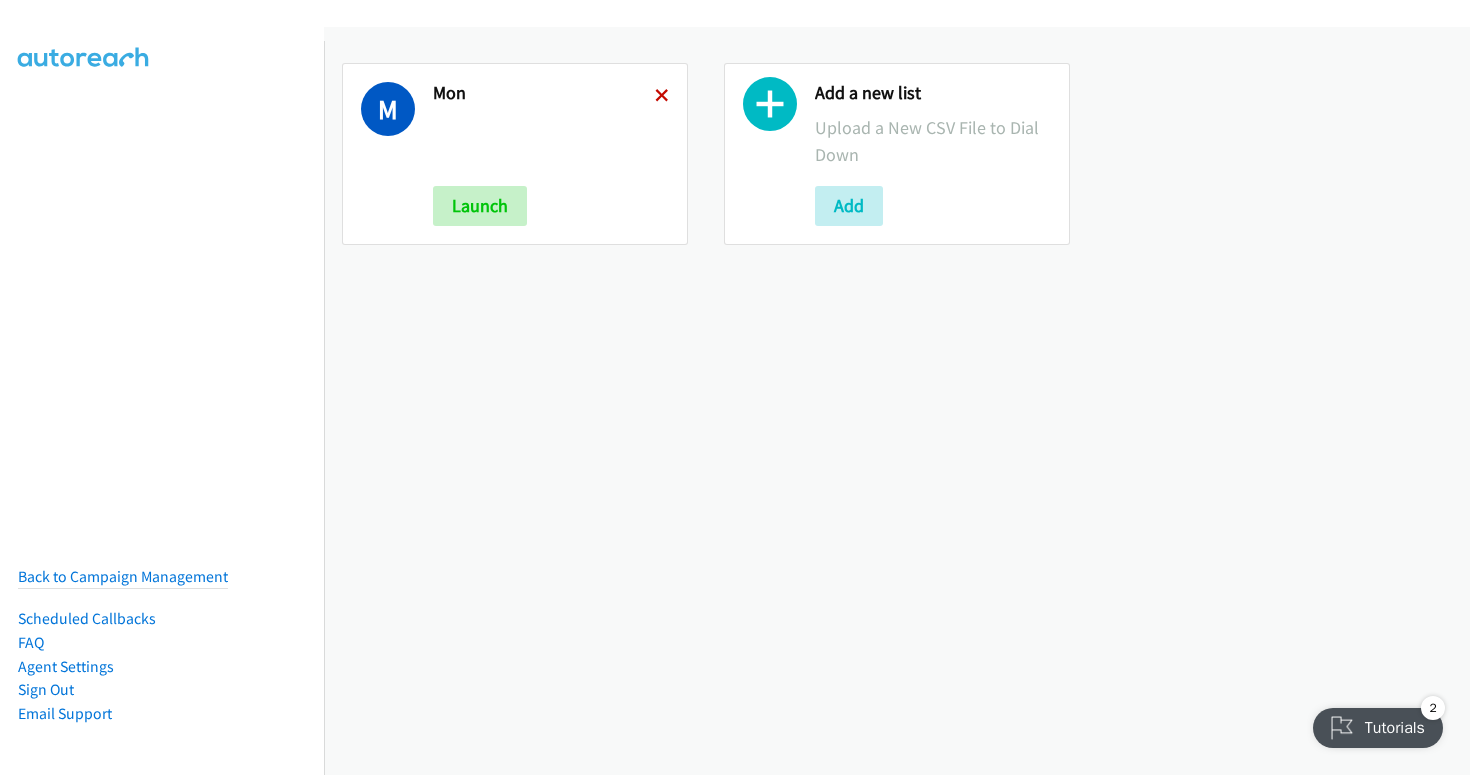 click at bounding box center (662, 97) 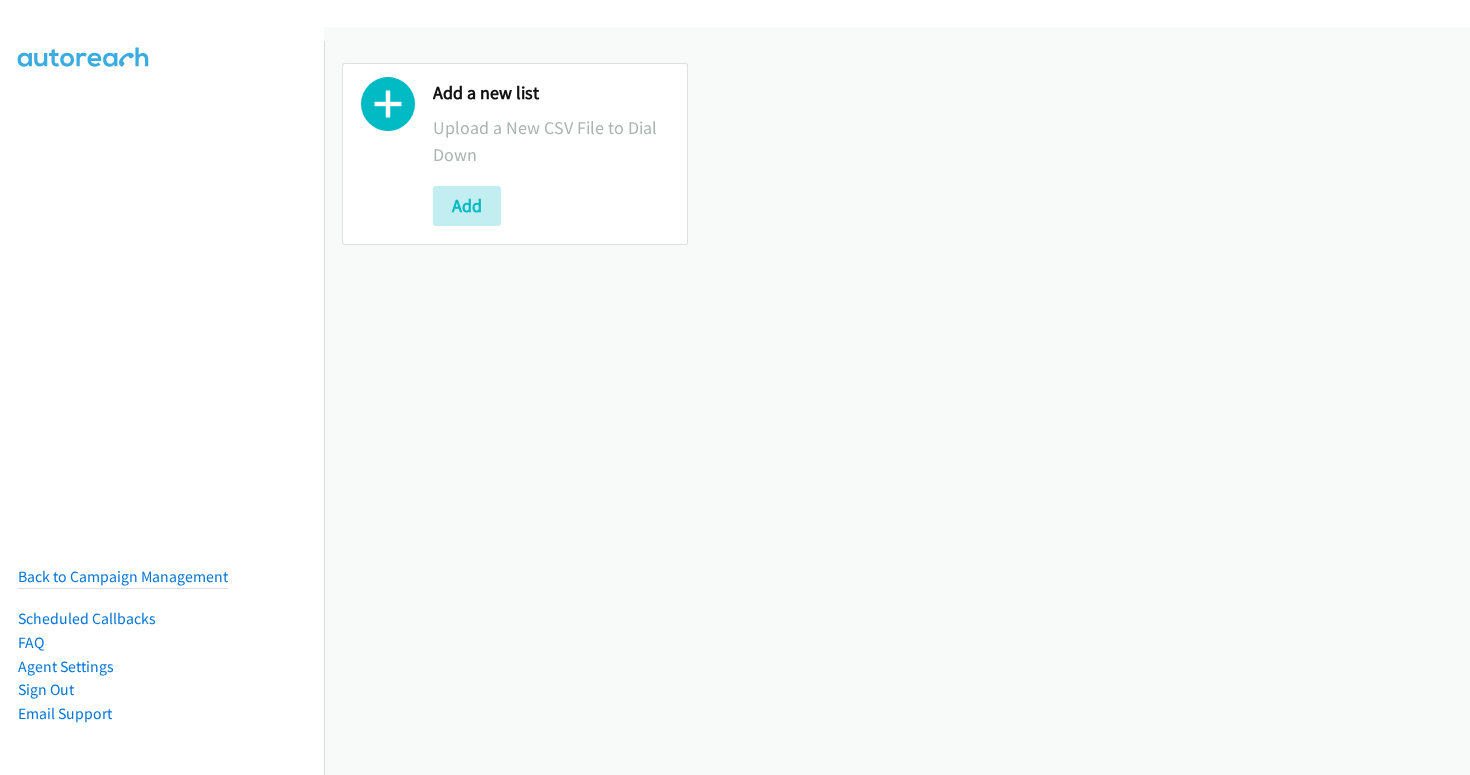 scroll, scrollTop: 0, scrollLeft: 0, axis: both 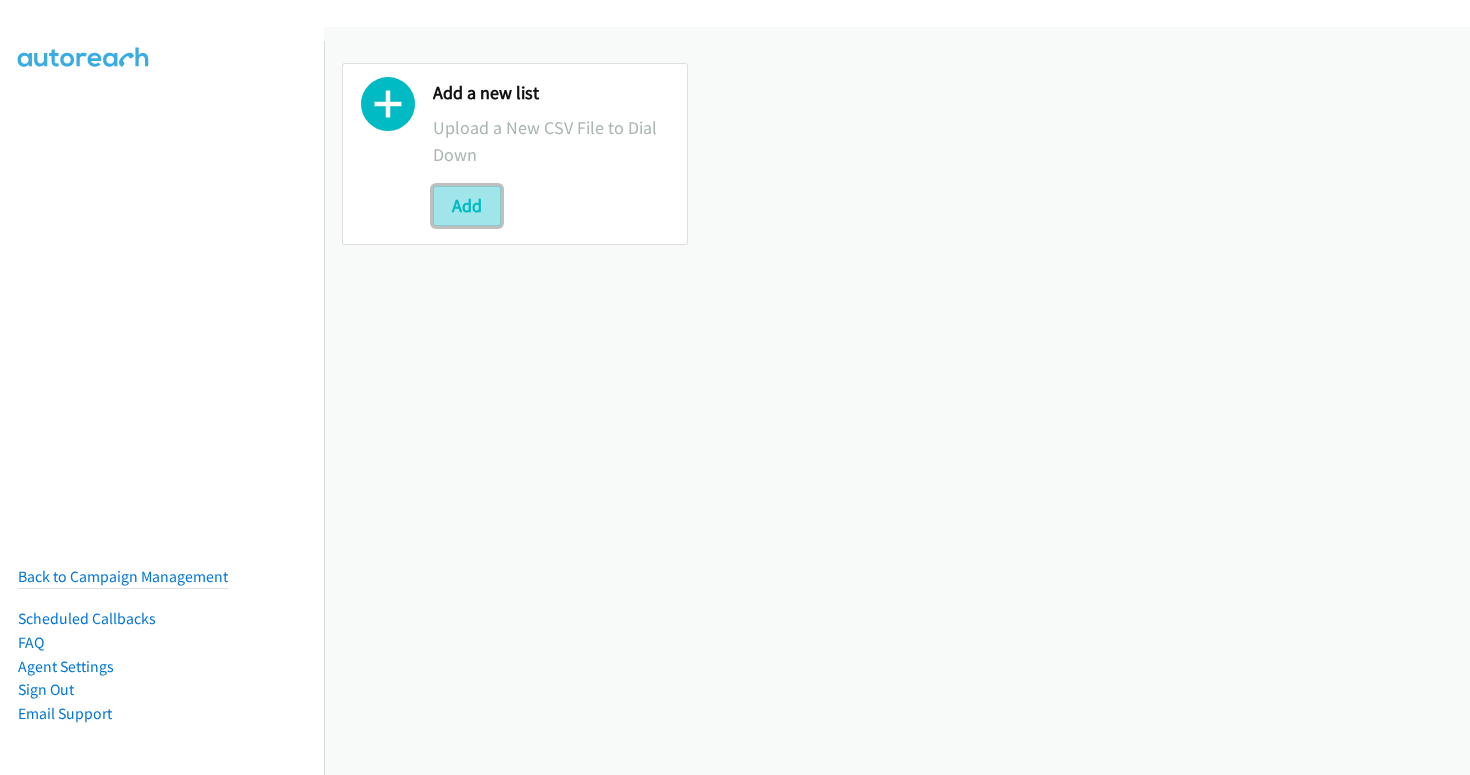 click on "Add" at bounding box center [467, 206] 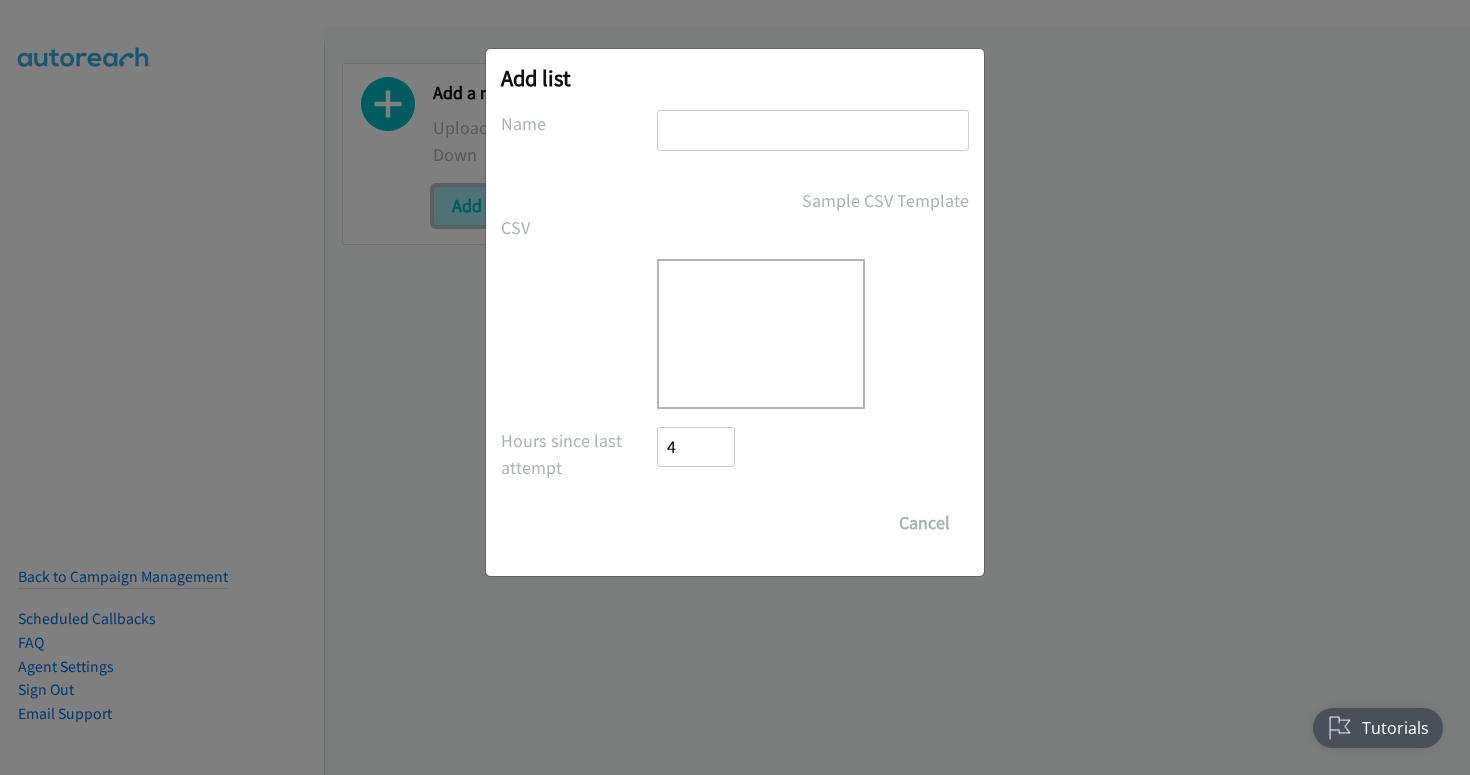 scroll, scrollTop: 0, scrollLeft: 0, axis: both 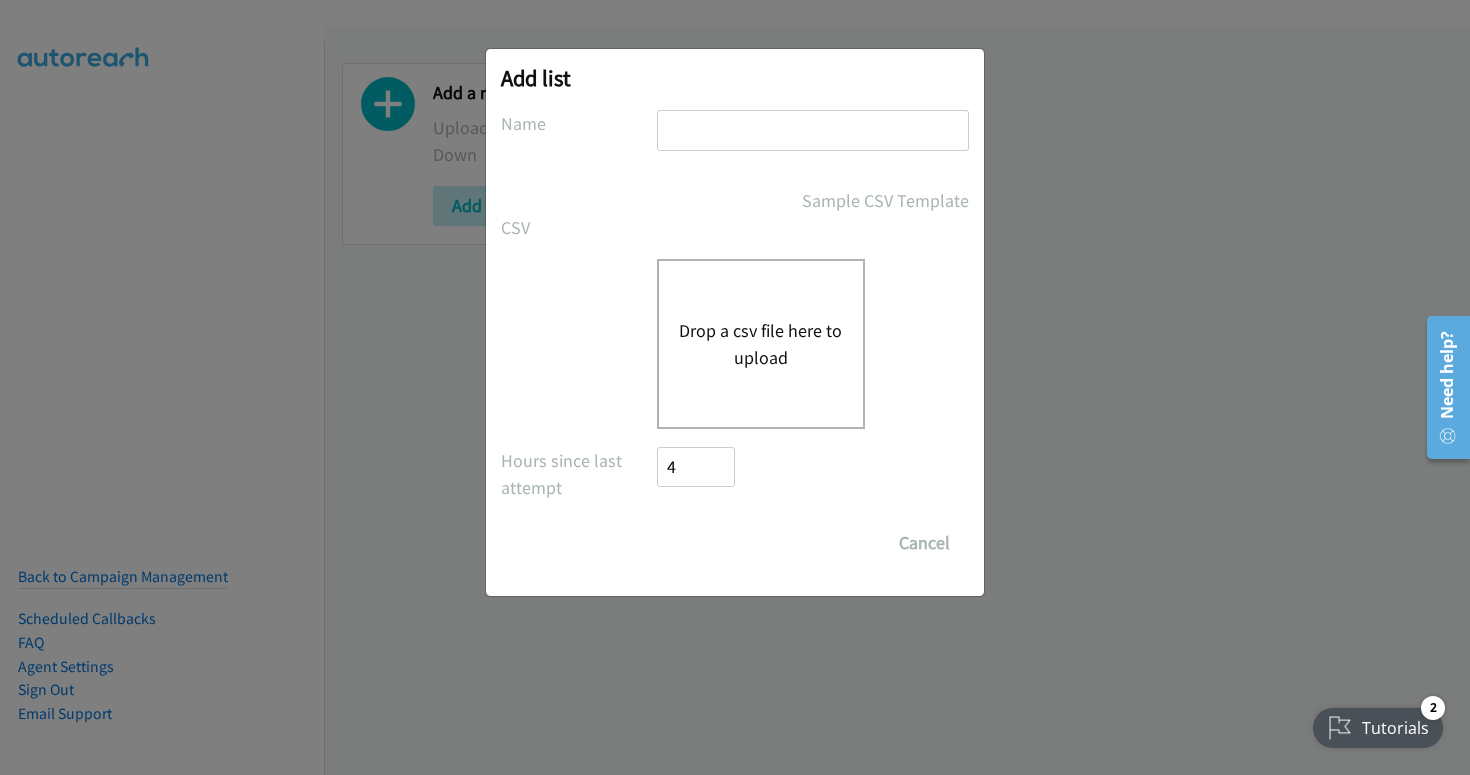 click on "Drop a csv file here to upload" at bounding box center (761, 344) 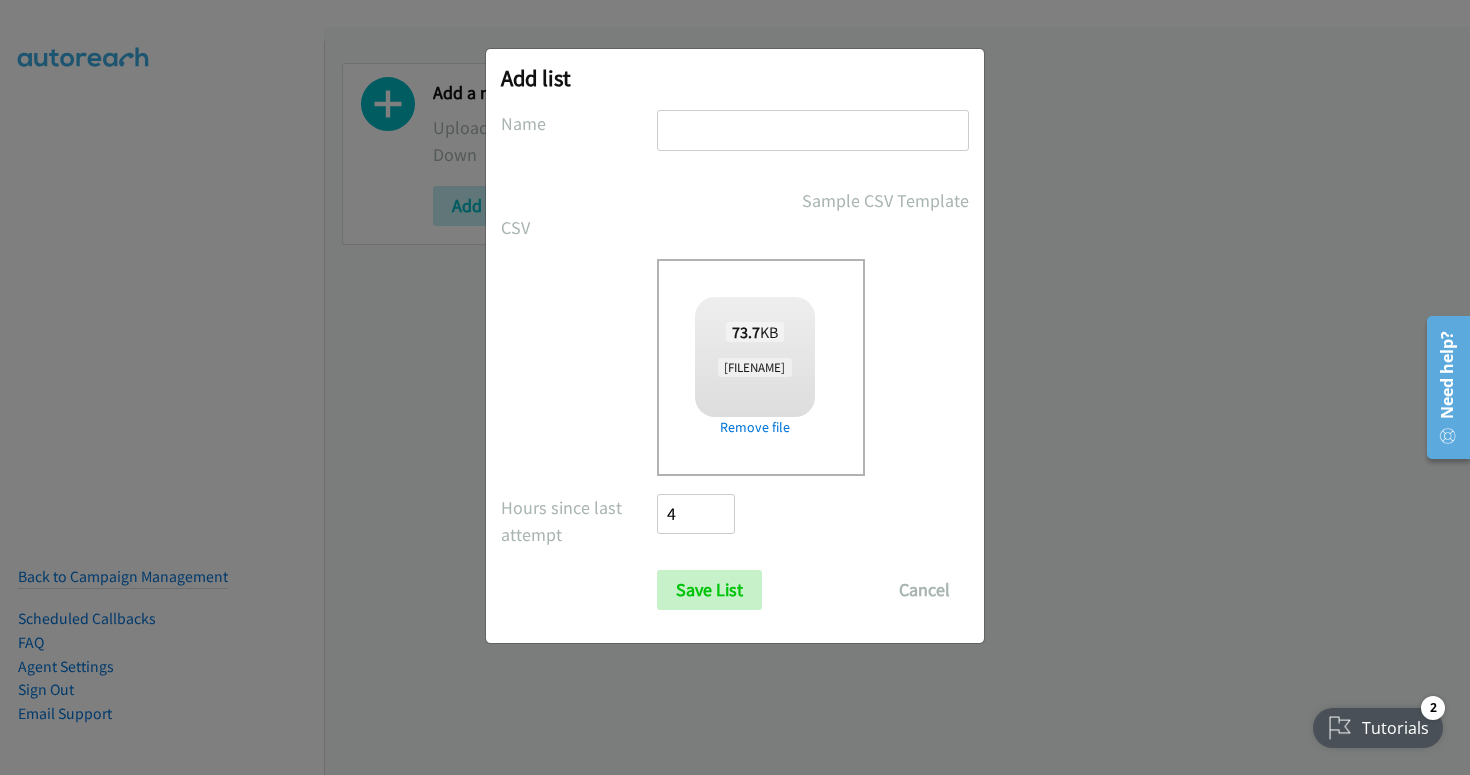 click at bounding box center [813, 130] 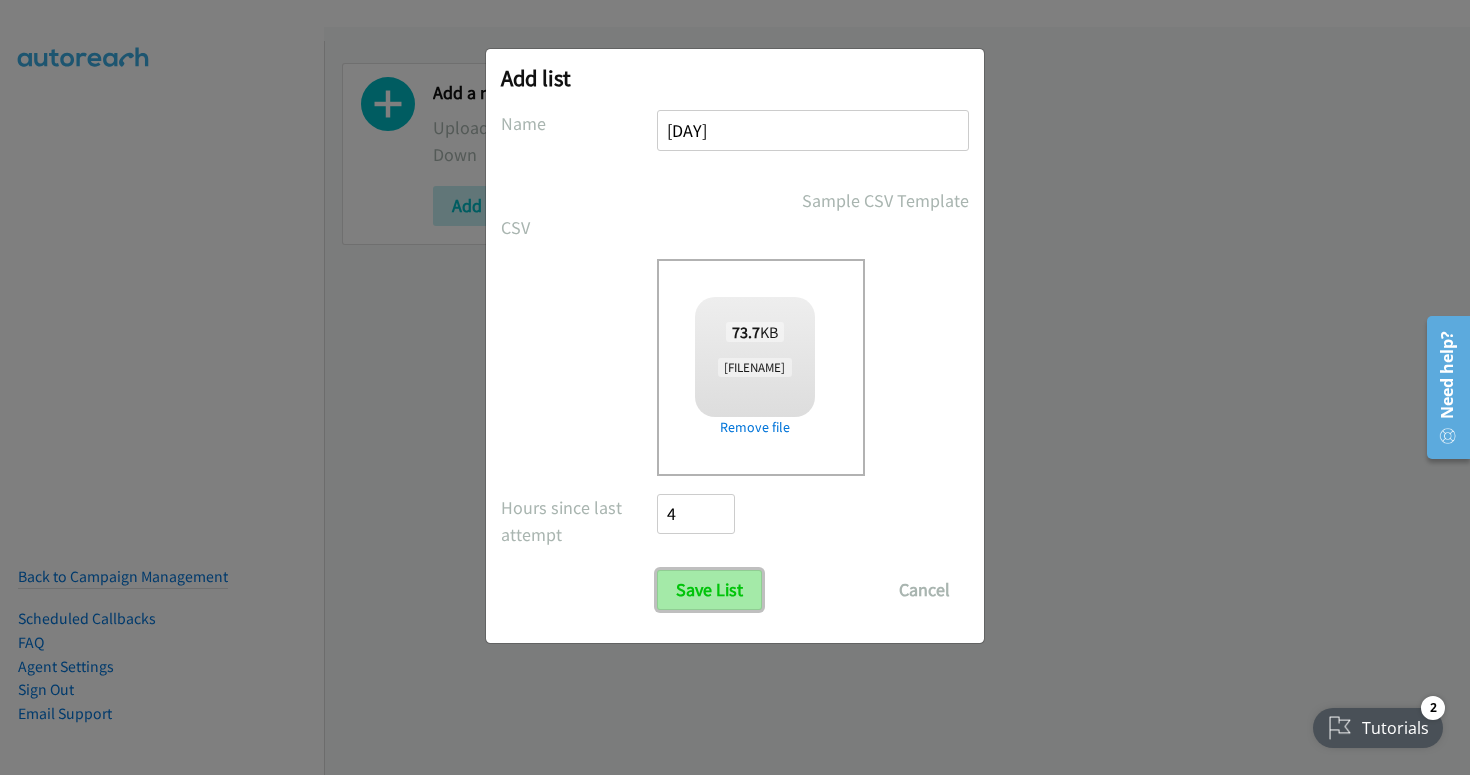 click on "Save List" at bounding box center [709, 590] 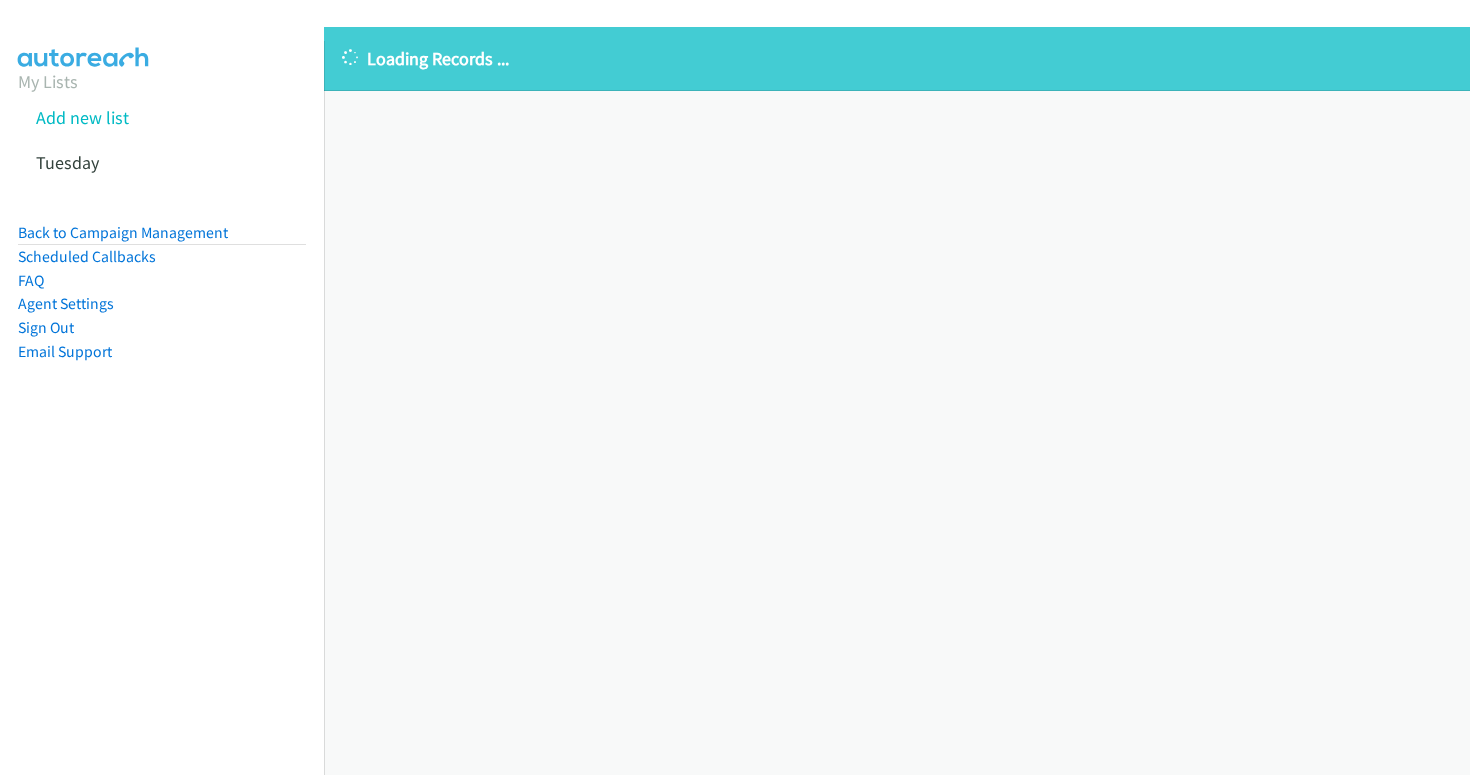 scroll, scrollTop: 0, scrollLeft: 0, axis: both 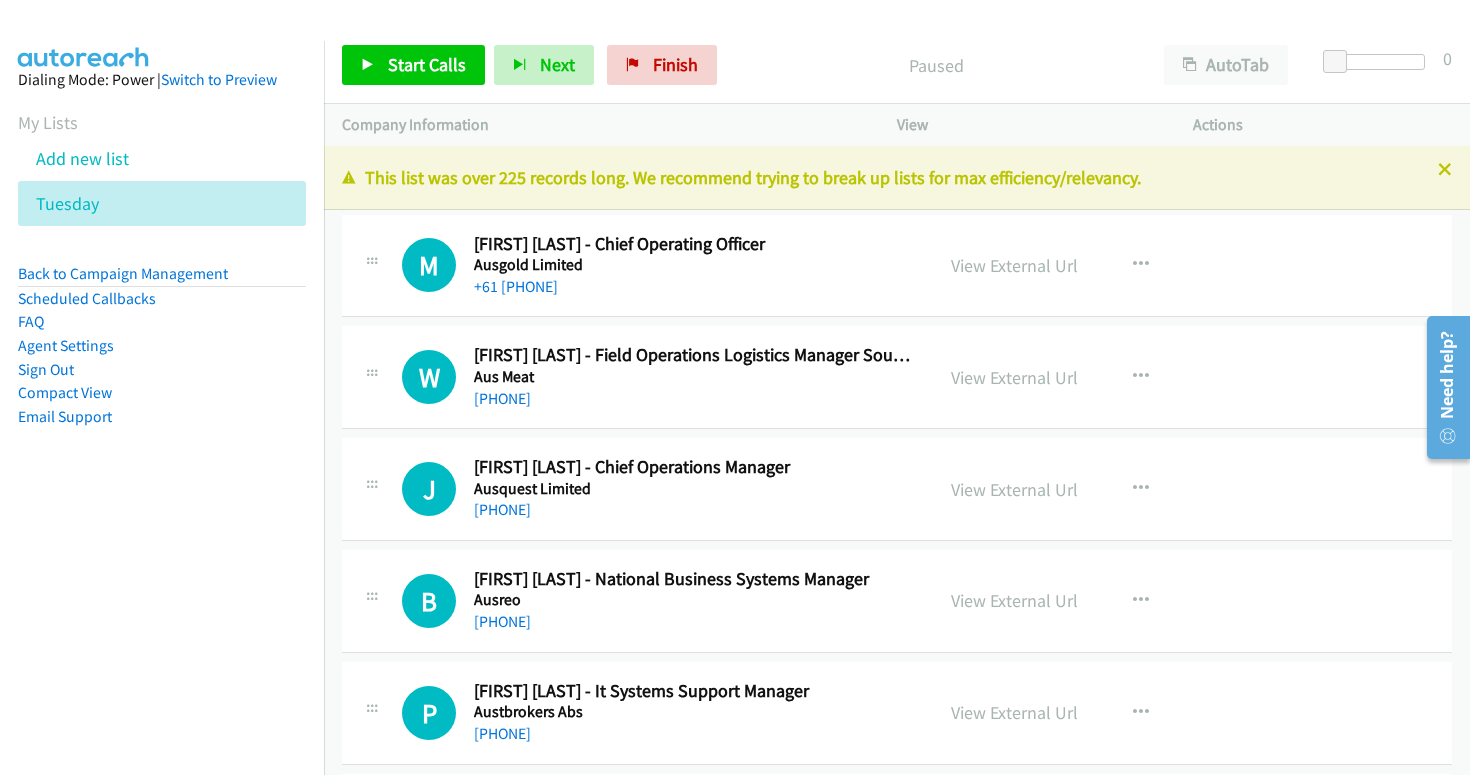 click on "Start Calls
Pause
Next
Finish
Paused
AutoTab
AutoTab
0" at bounding box center (897, 65) 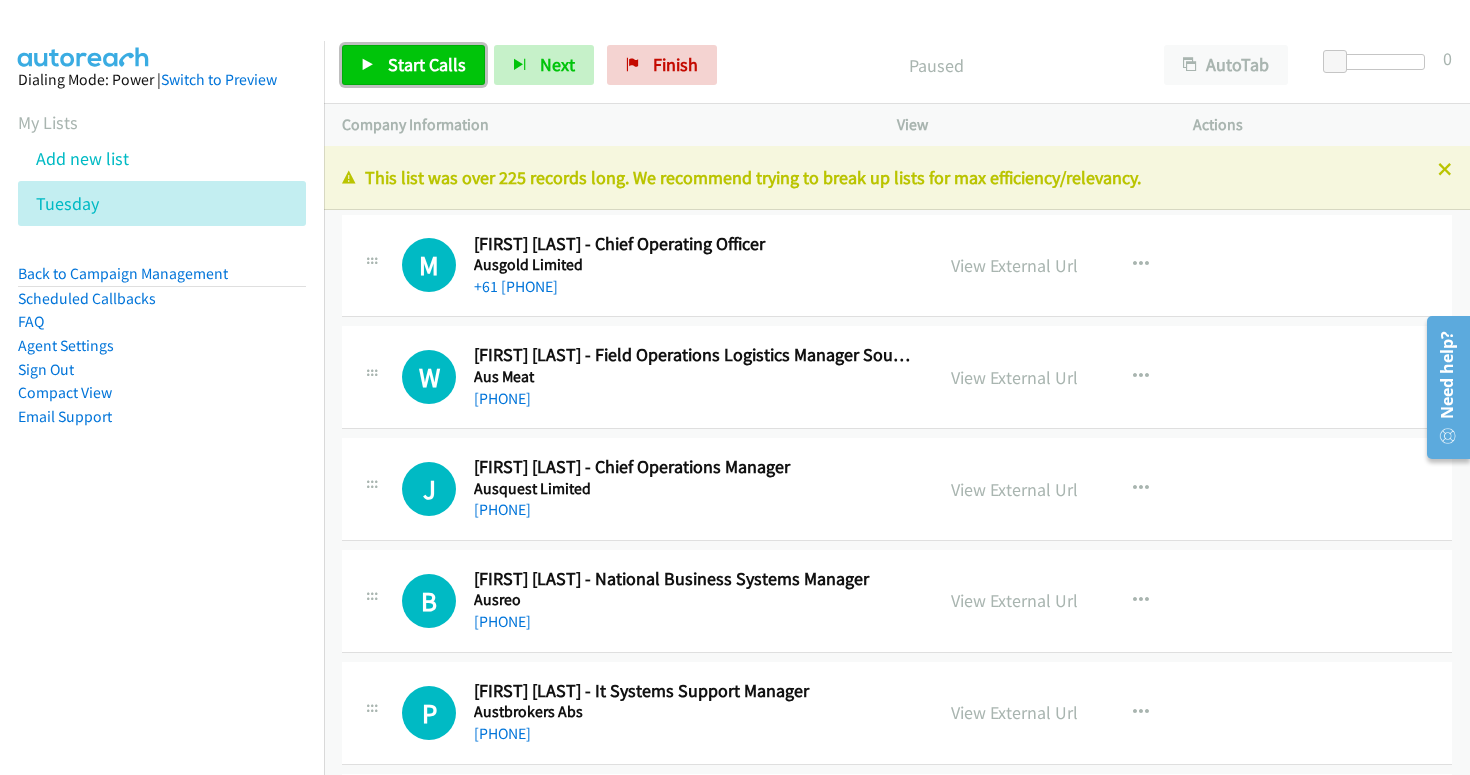 click on "Start Calls" at bounding box center [427, 64] 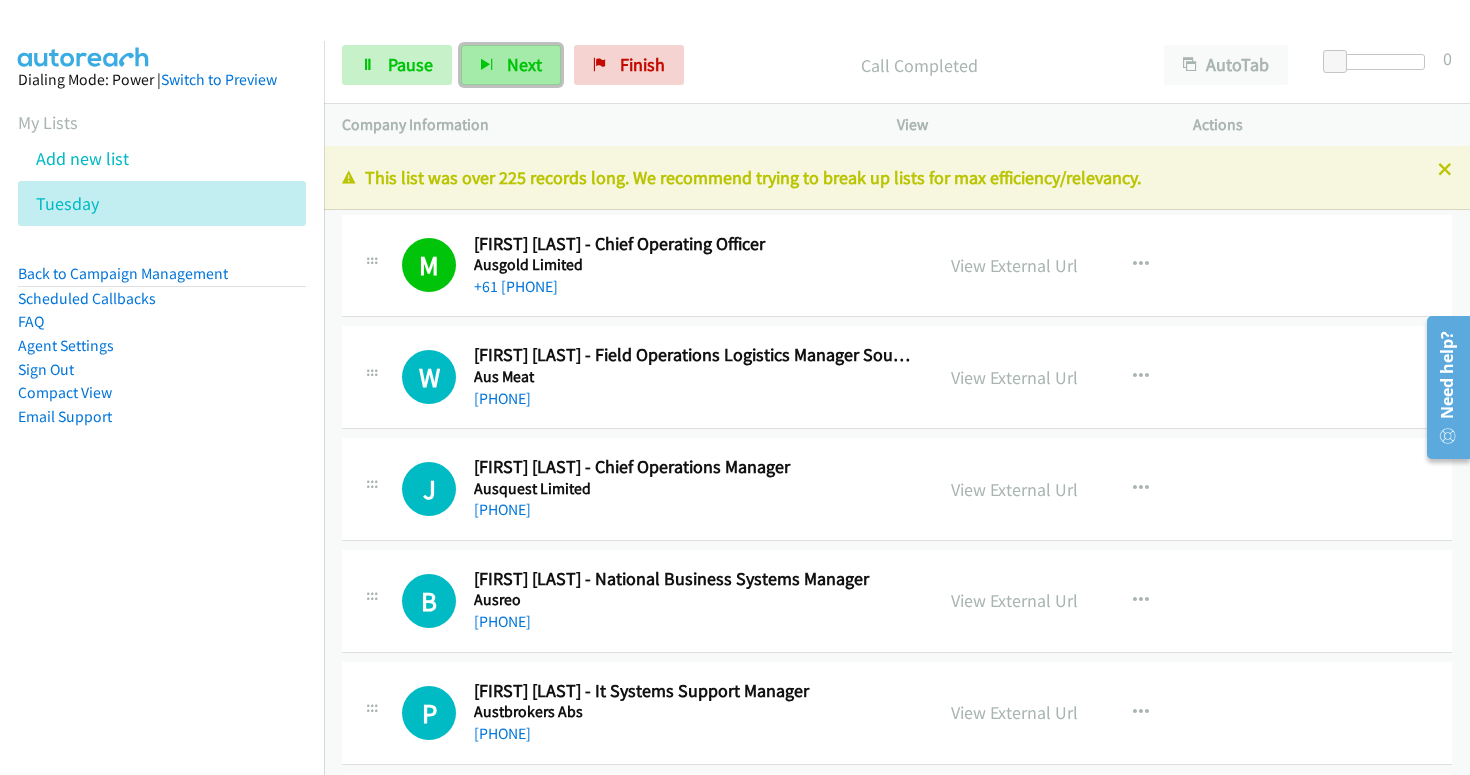 click on "Next" at bounding box center [524, 64] 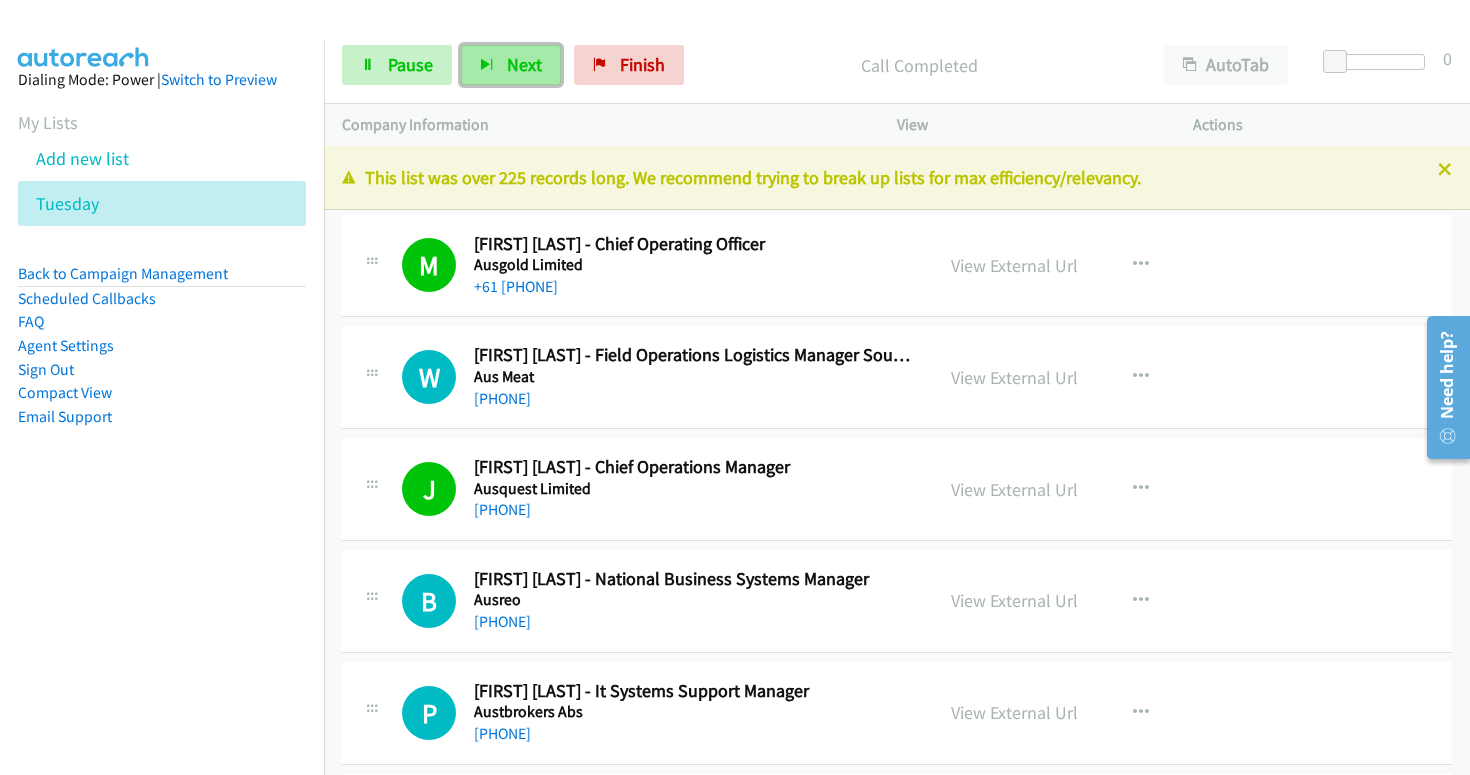 click on "Next" at bounding box center (511, 65) 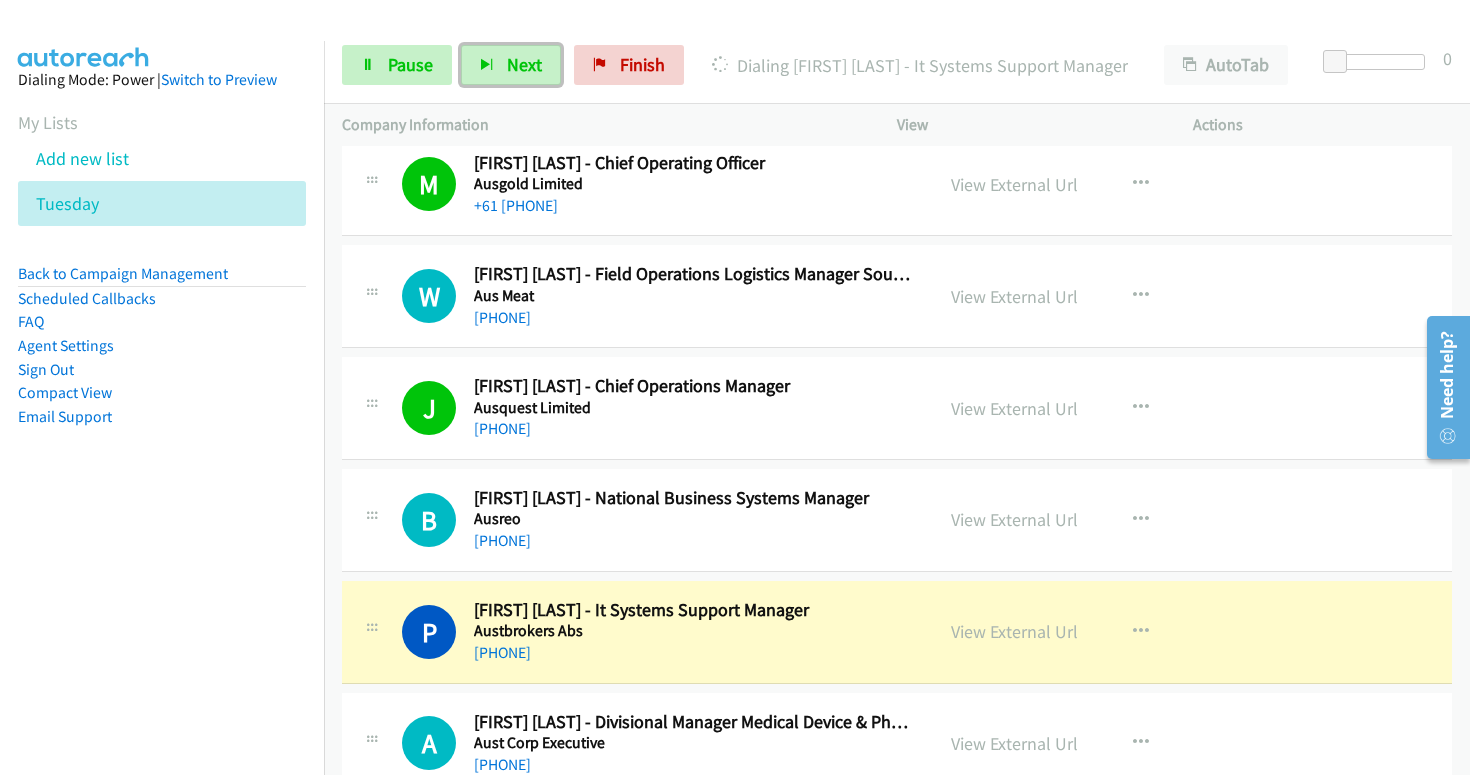 scroll, scrollTop: 84, scrollLeft: 0, axis: vertical 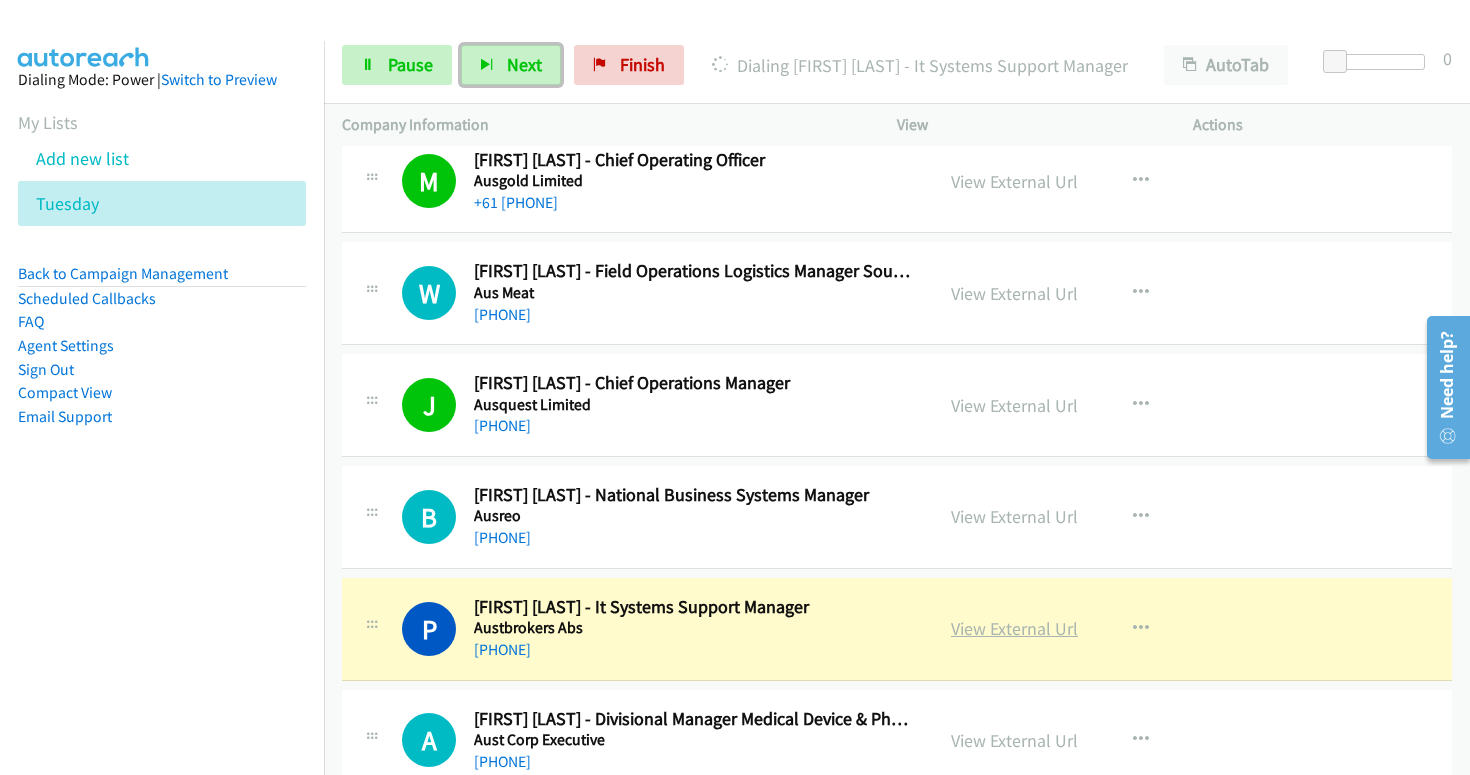 click on "View External Url" at bounding box center [1014, 628] 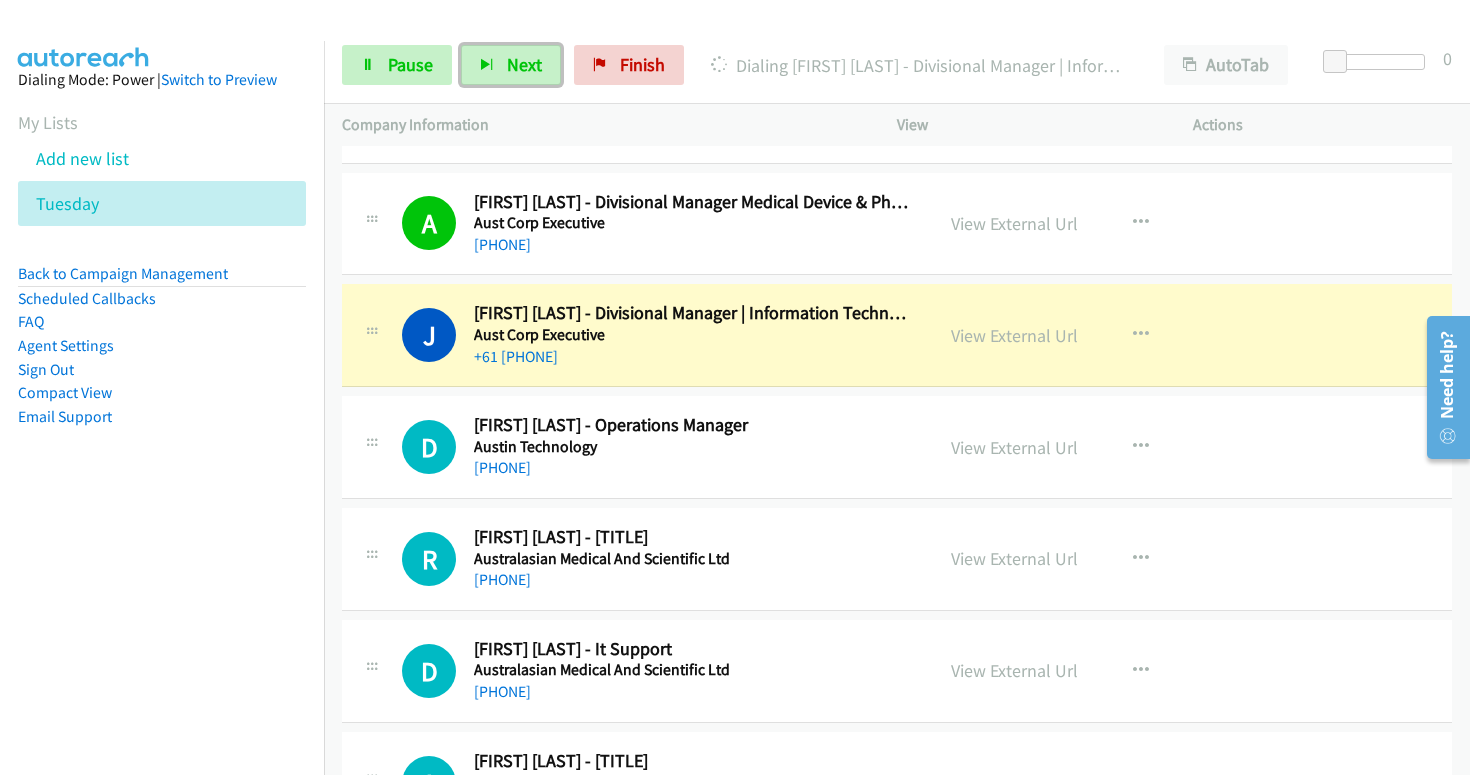 scroll, scrollTop: 605, scrollLeft: 0, axis: vertical 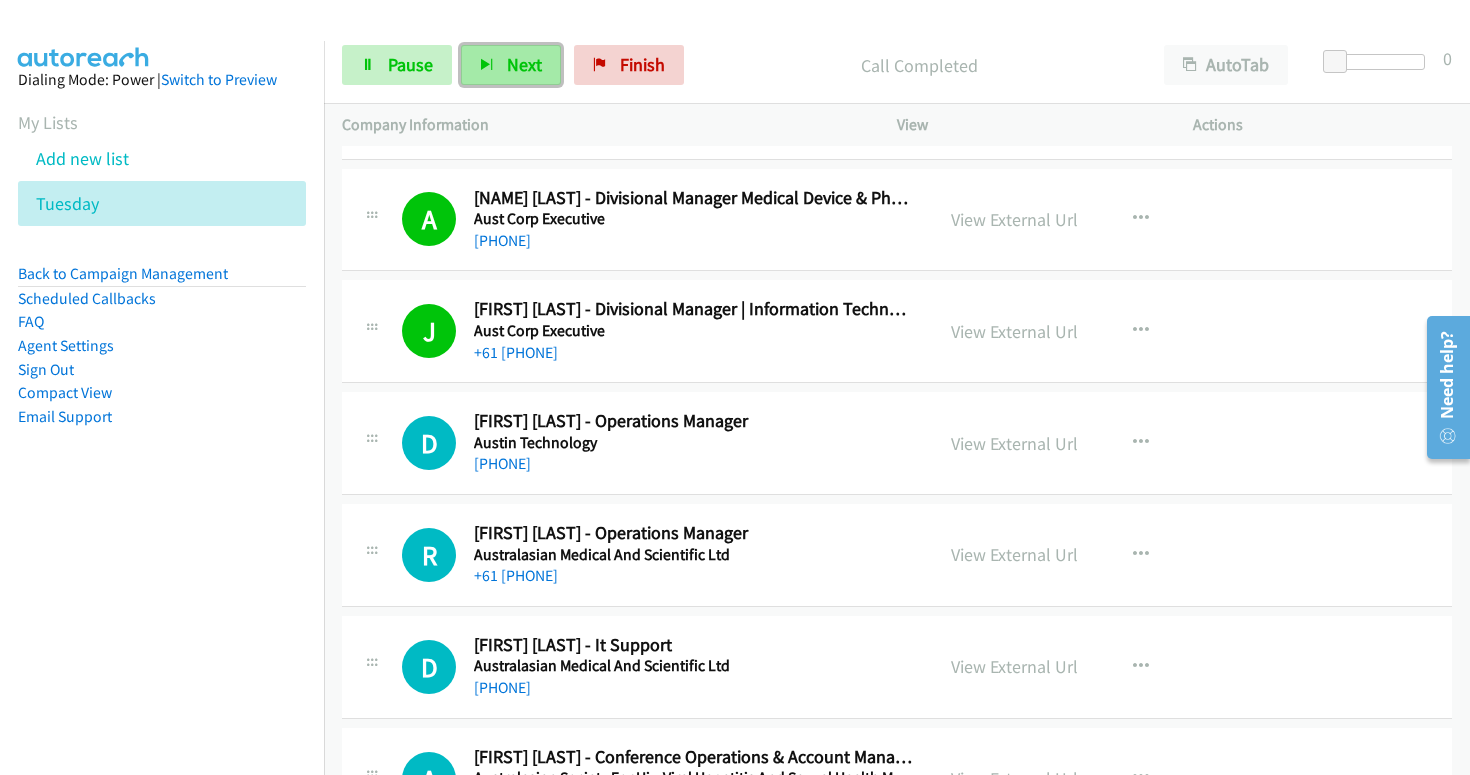 click on "Next" at bounding box center [524, 64] 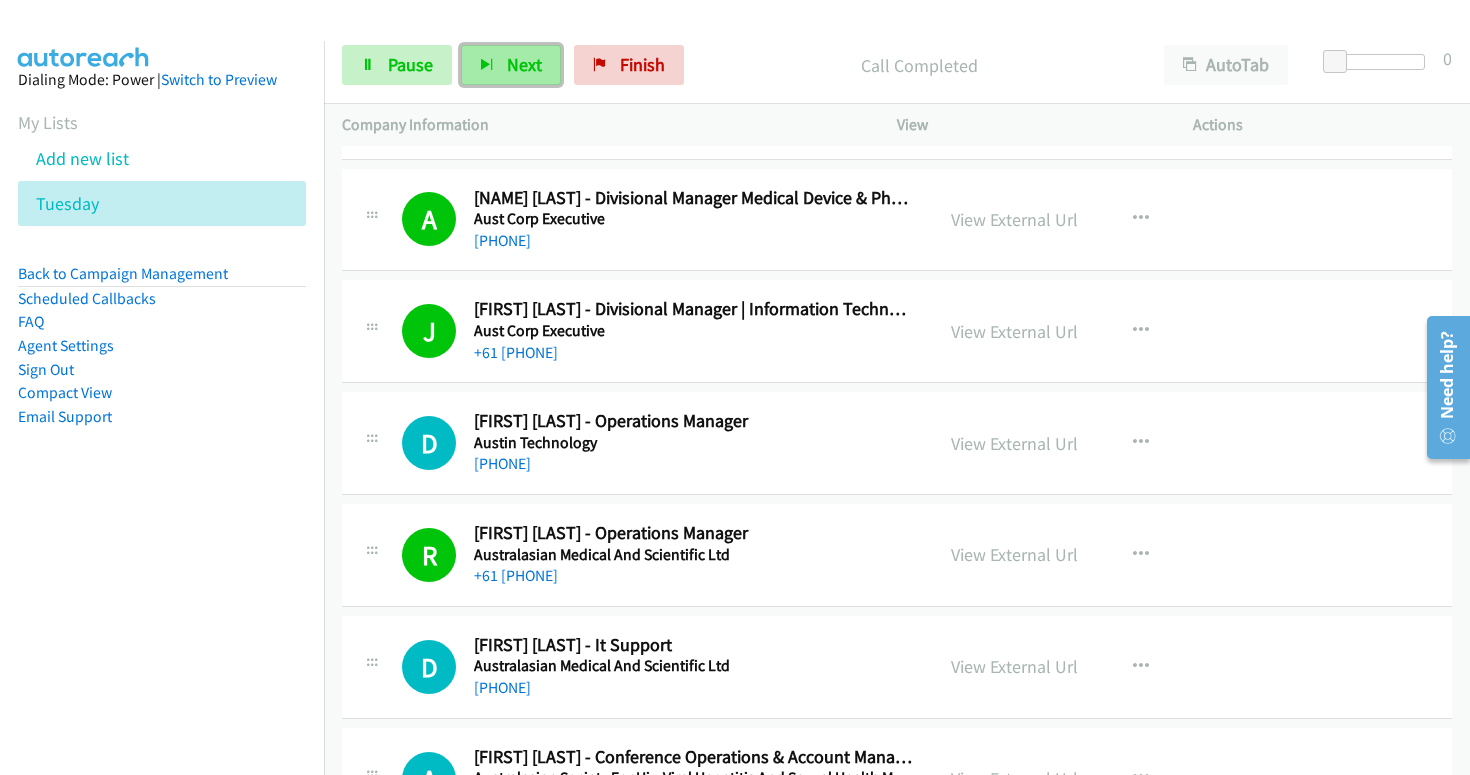 click on "Next" at bounding box center [524, 64] 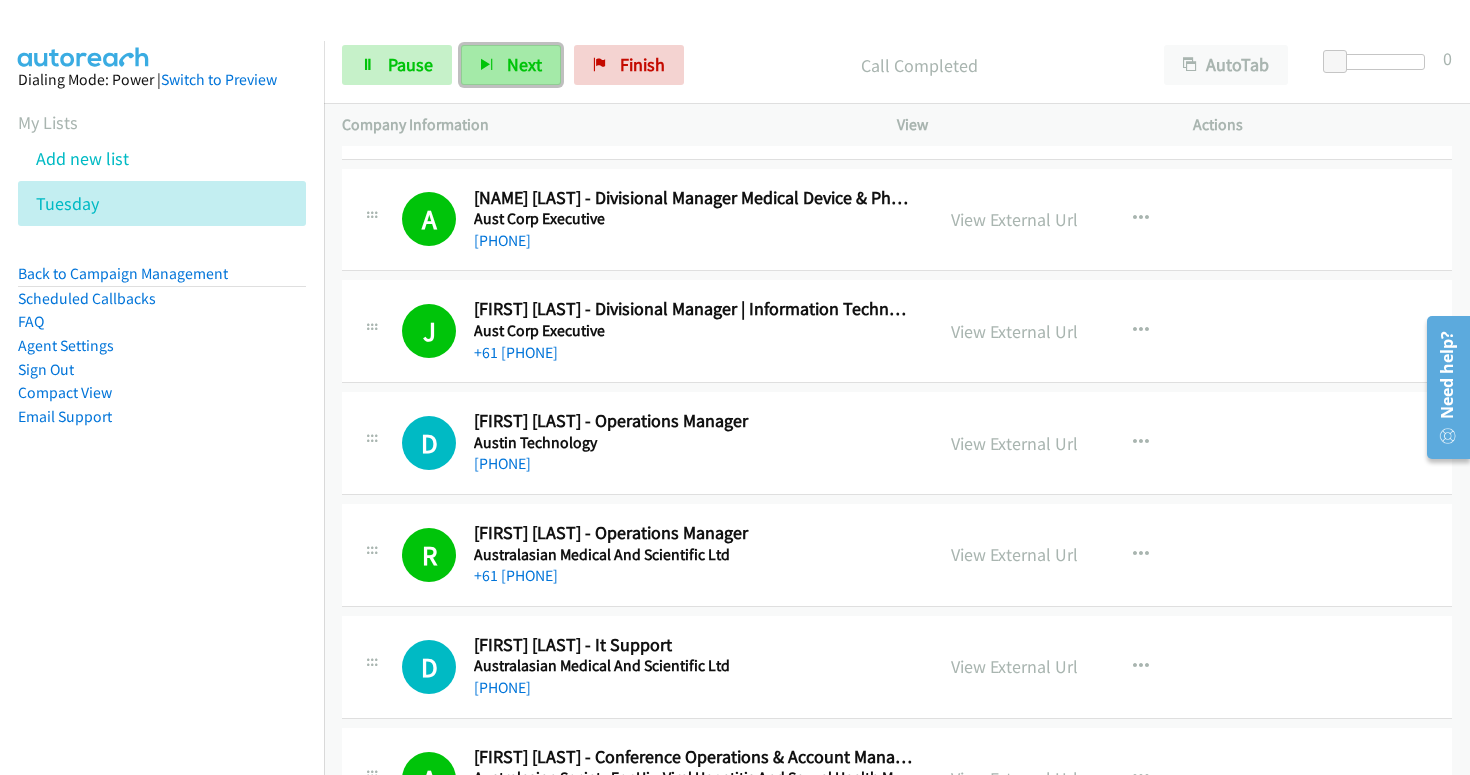 click on "Next" at bounding box center (524, 64) 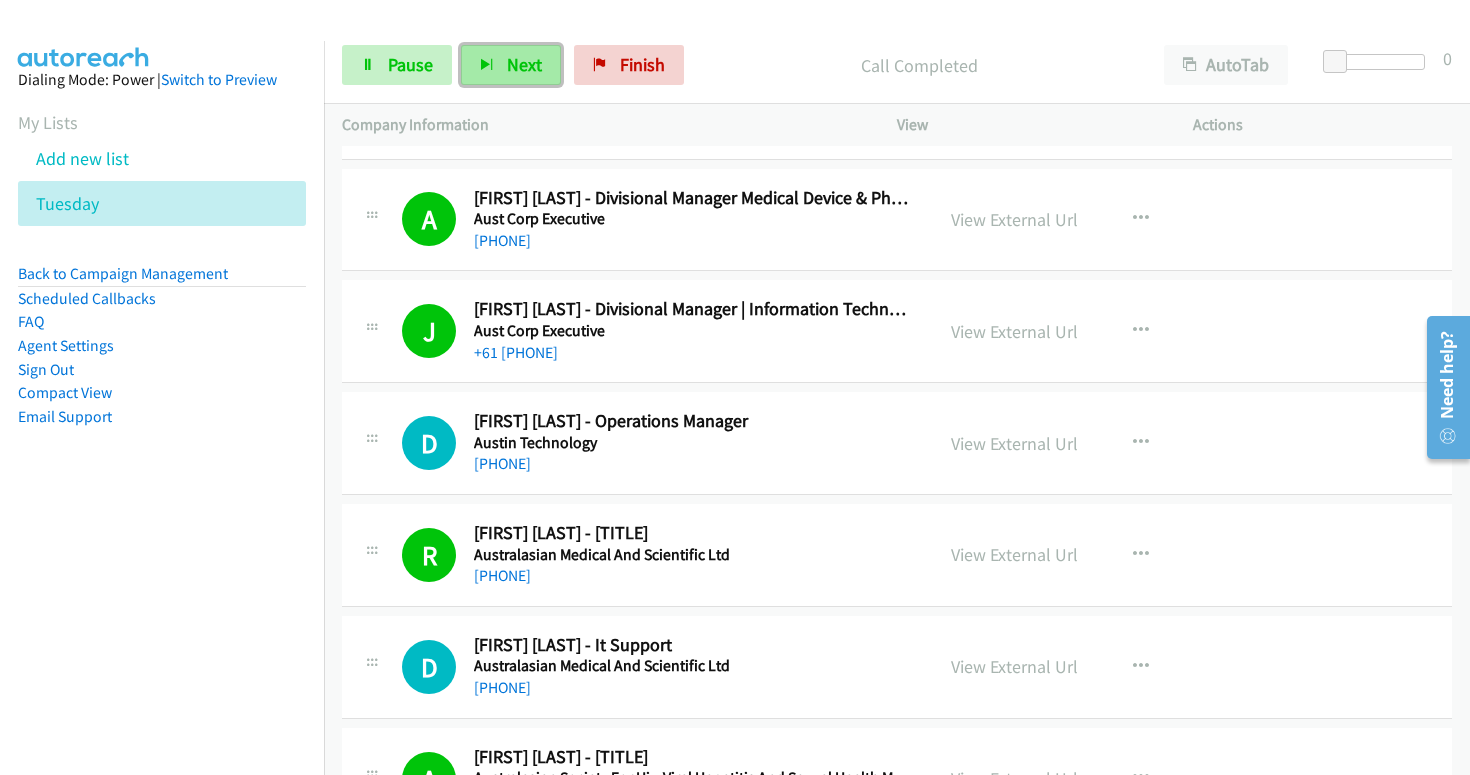 click on "Next" at bounding box center (524, 64) 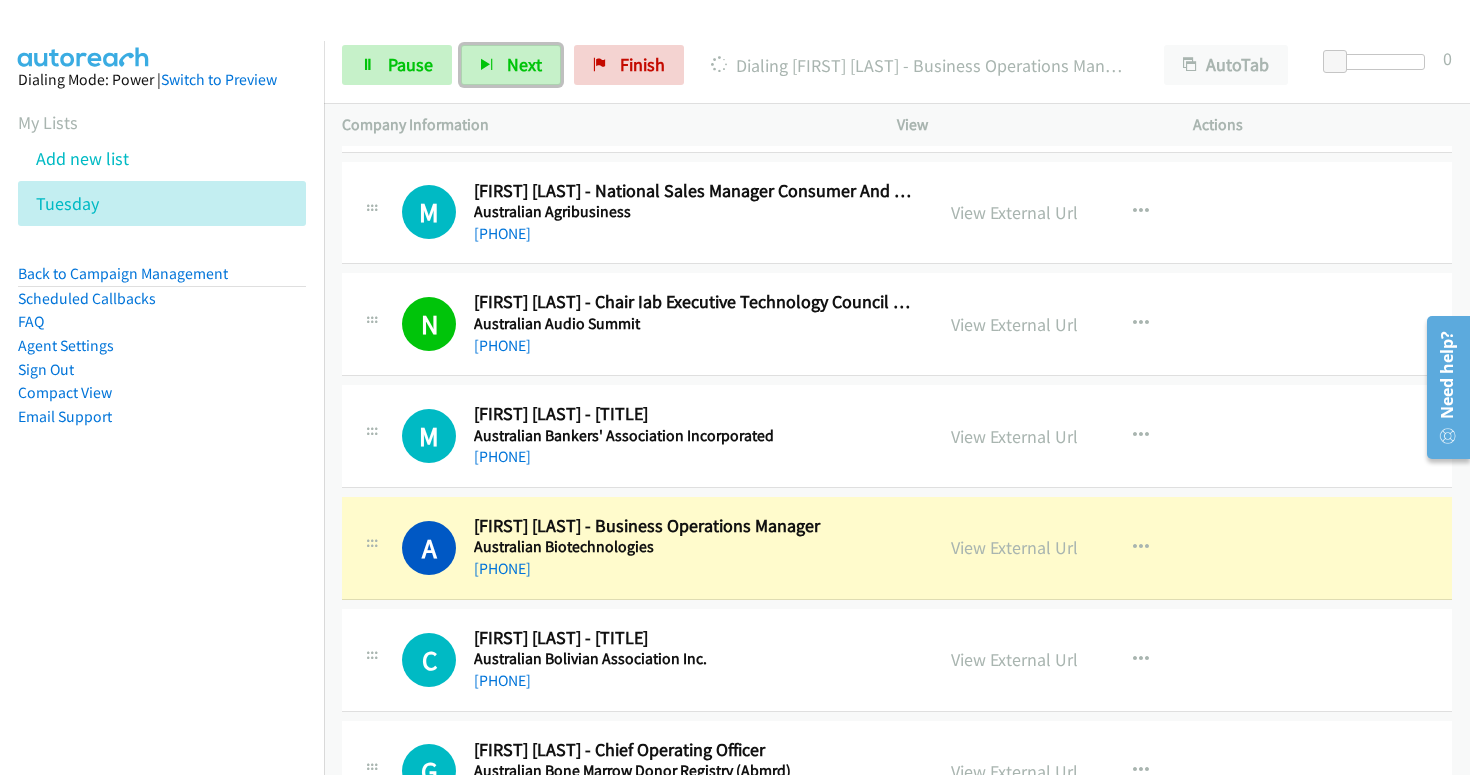 scroll, scrollTop: 1847, scrollLeft: 0, axis: vertical 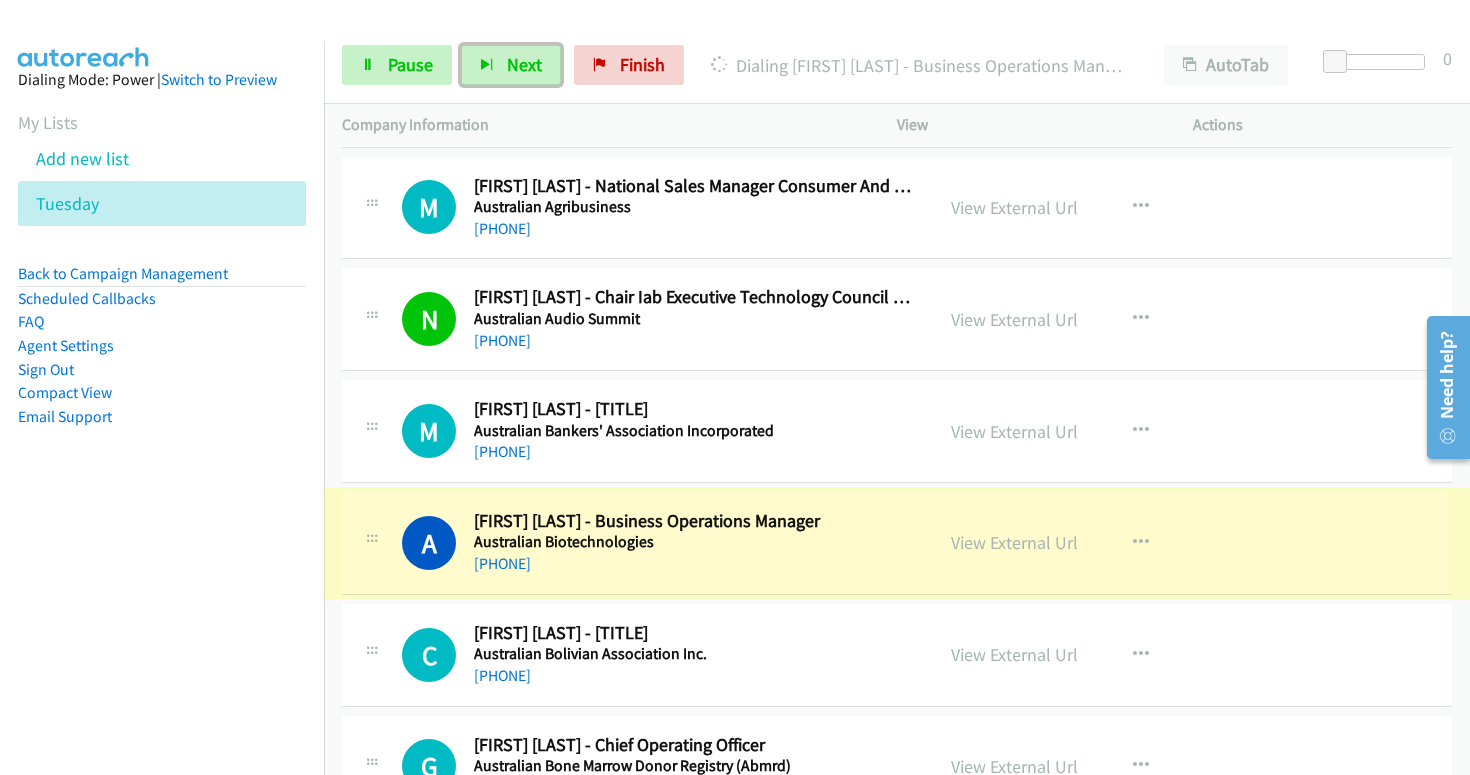click on "View External Url" at bounding box center (1014, 542) 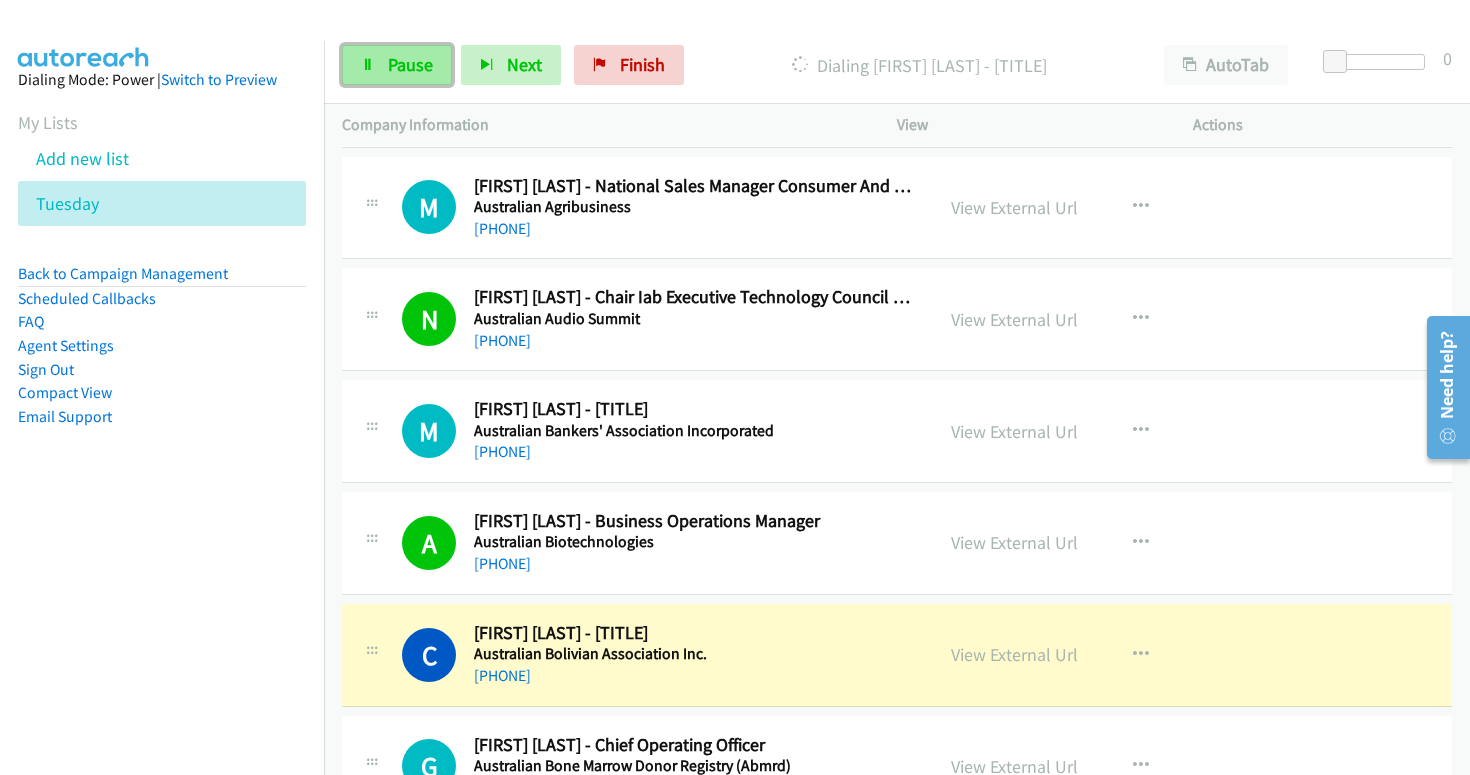 click on "Pause" at bounding box center [410, 64] 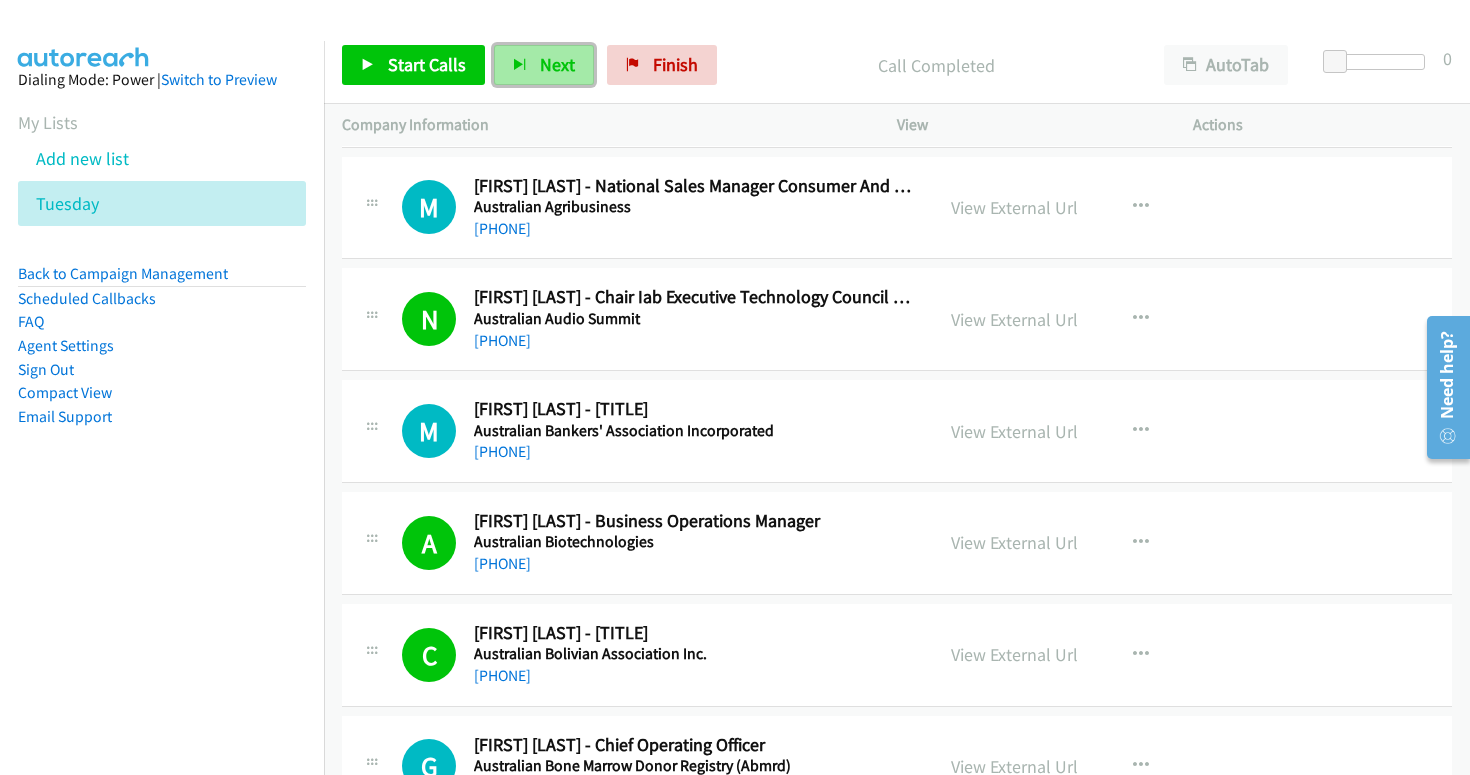 click on "Next" at bounding box center (544, 65) 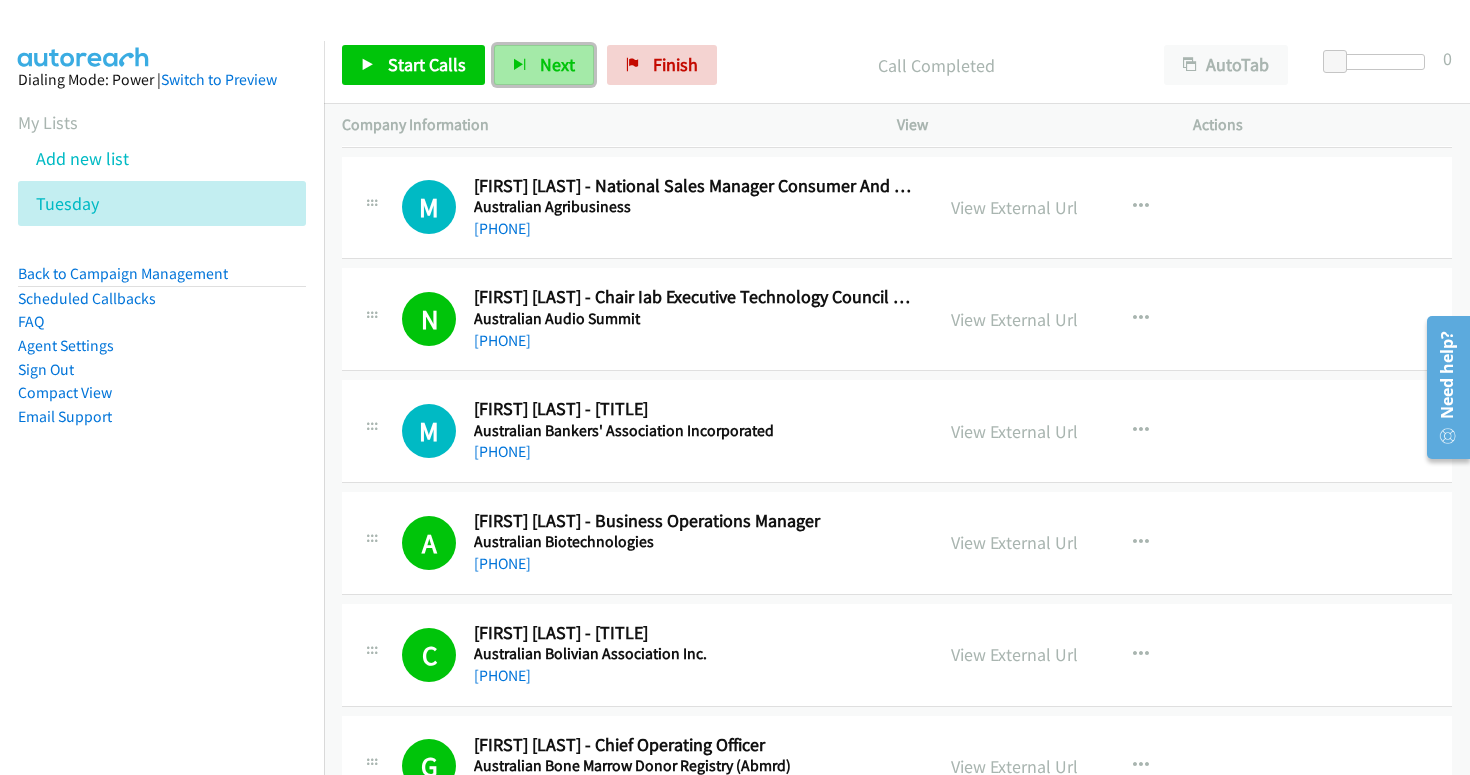 click on "Next" at bounding box center (557, 64) 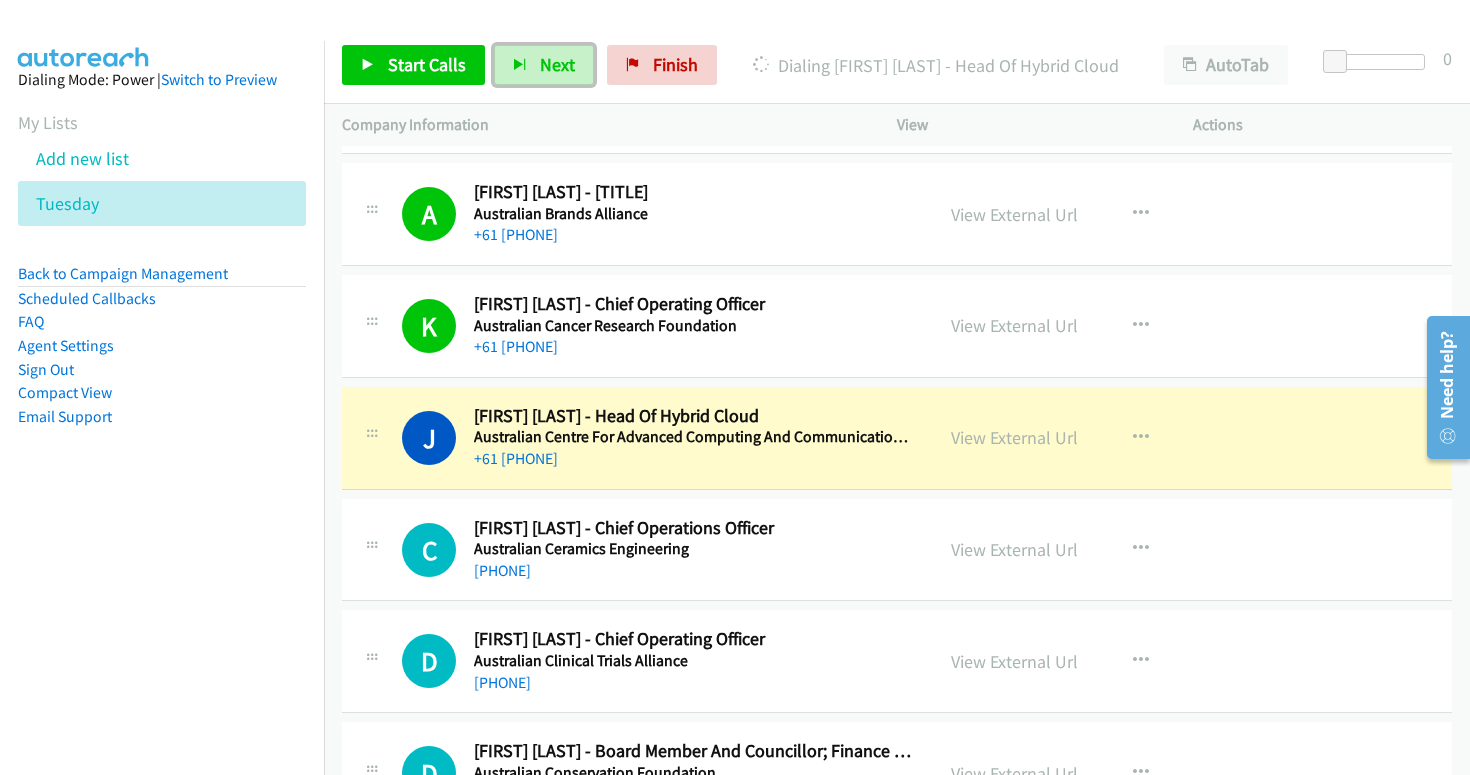 scroll, scrollTop: 2620, scrollLeft: 0, axis: vertical 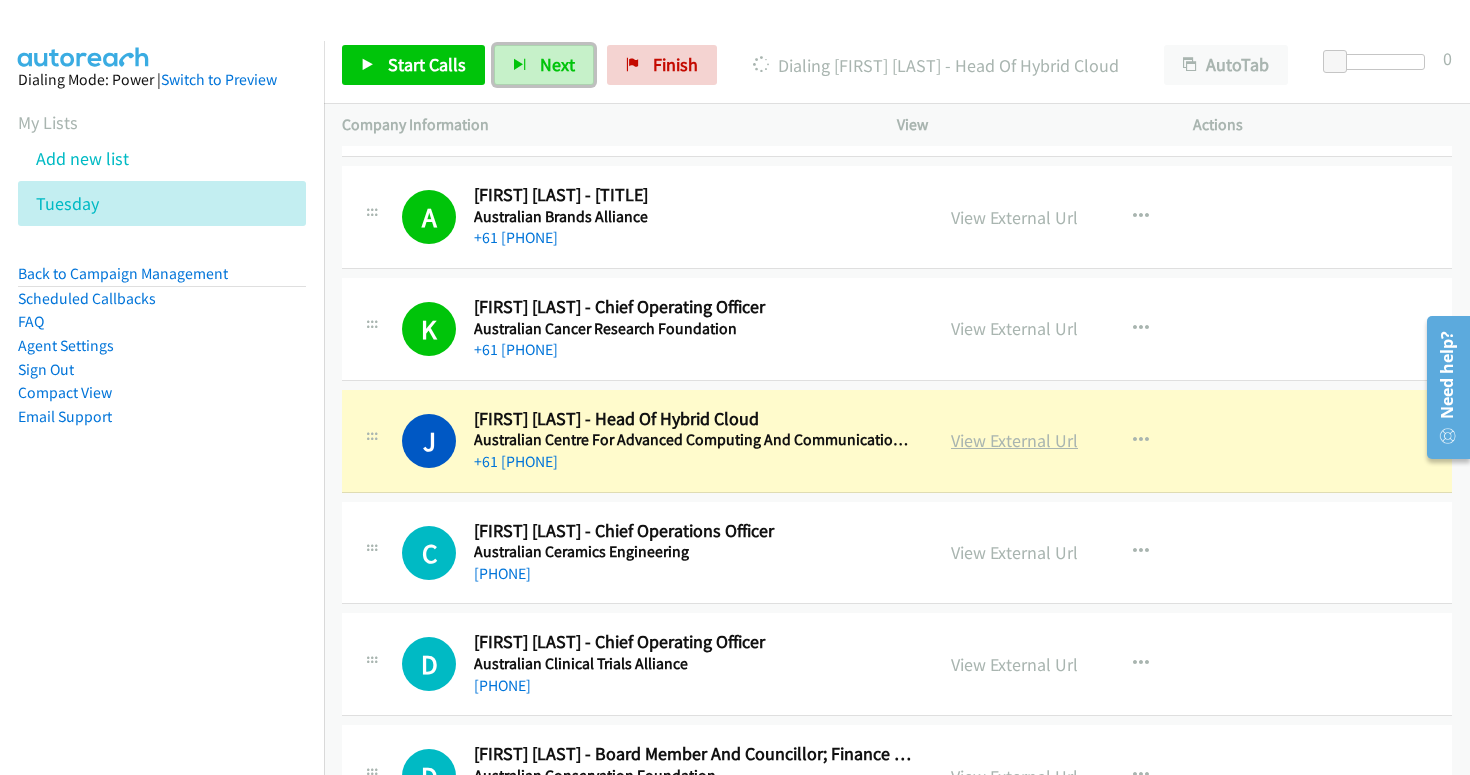 click on "View External Url" at bounding box center [1014, 440] 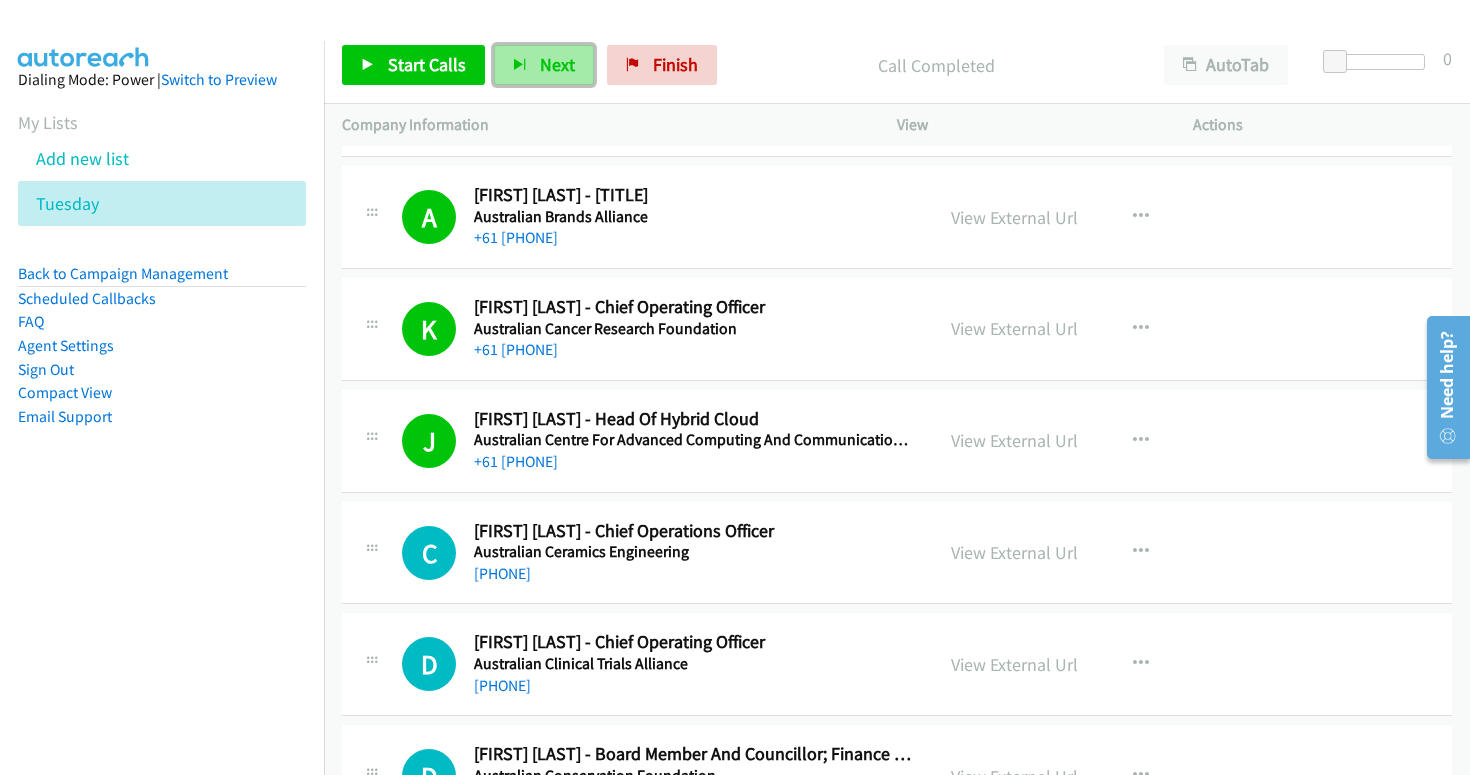 click on "Next" at bounding box center (544, 65) 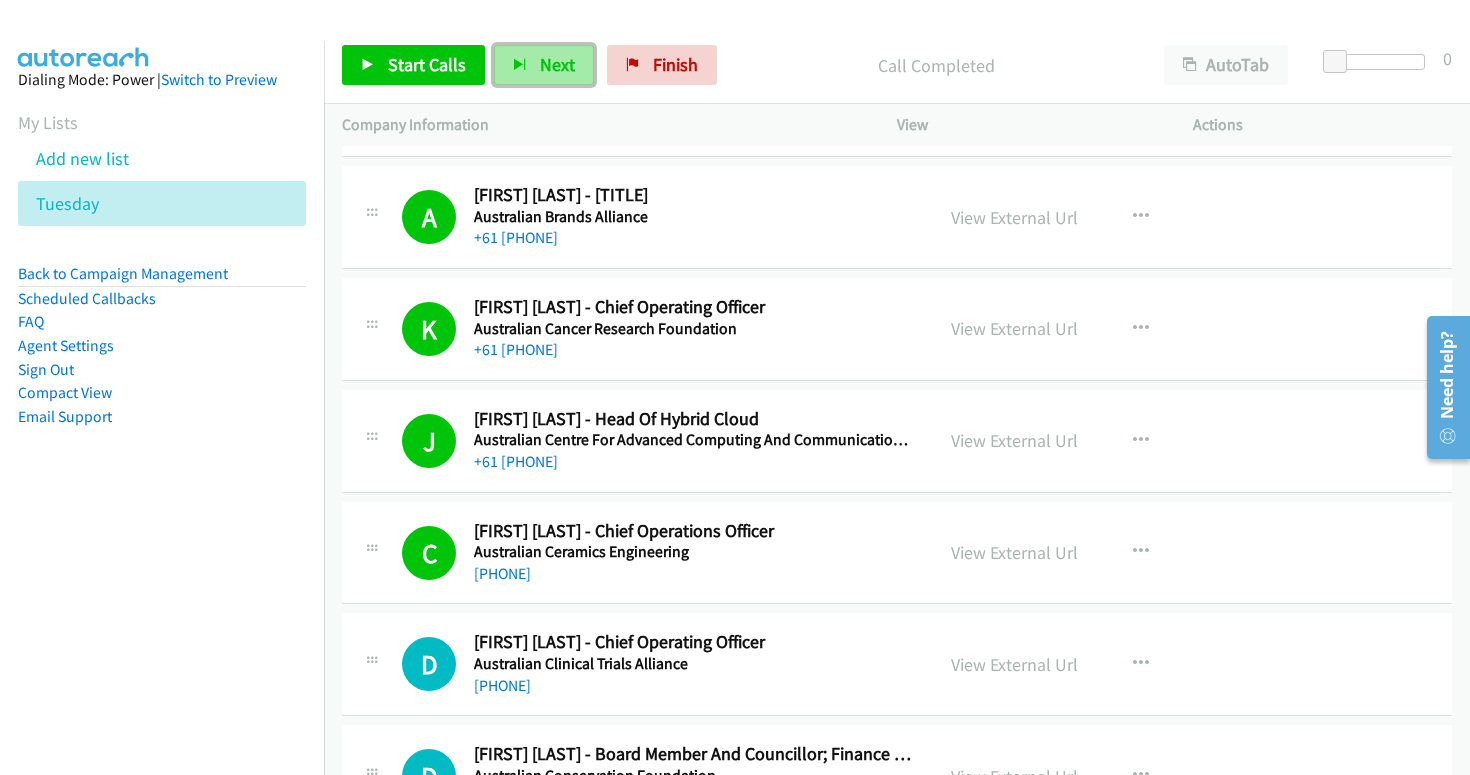 click on "Next" at bounding box center [544, 65] 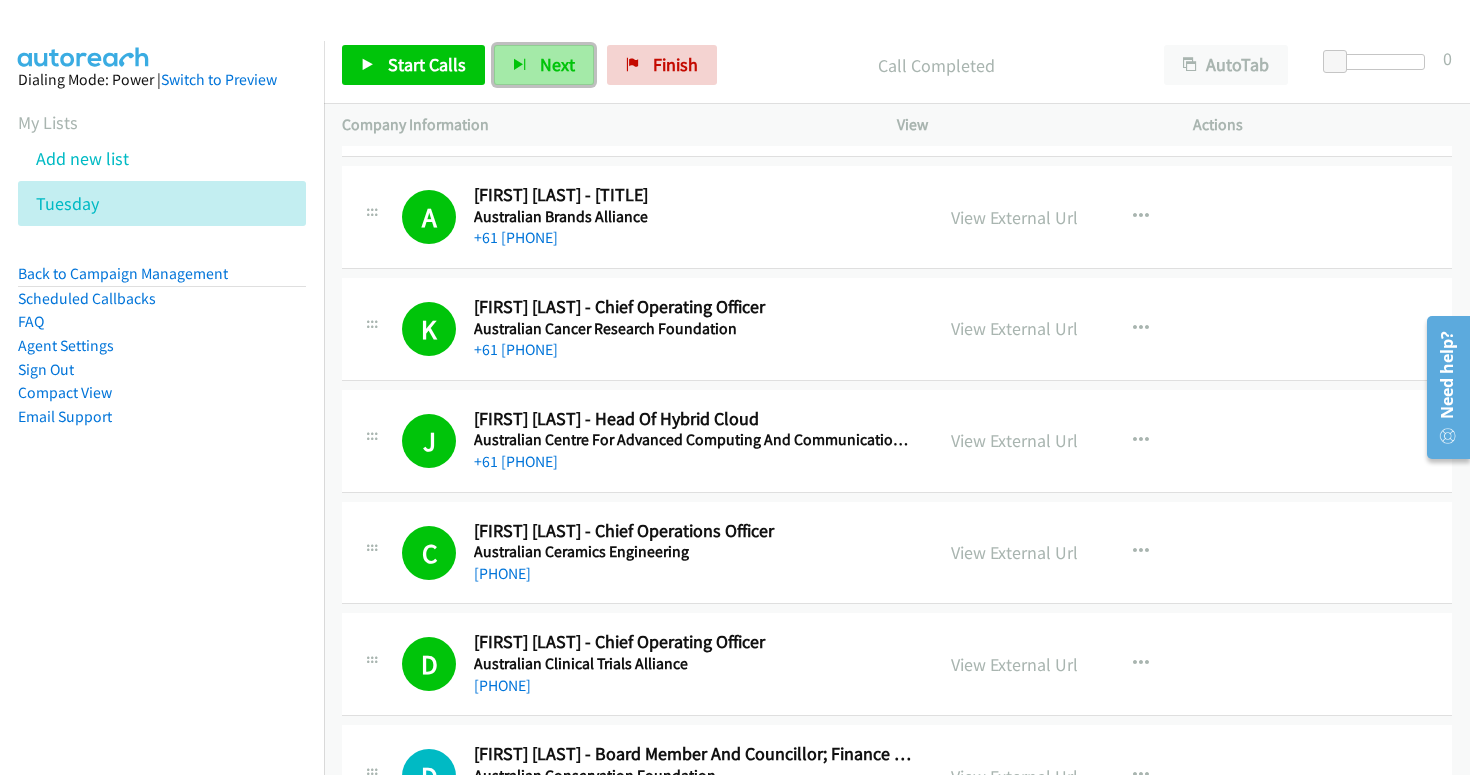 click on "Next" at bounding box center (544, 65) 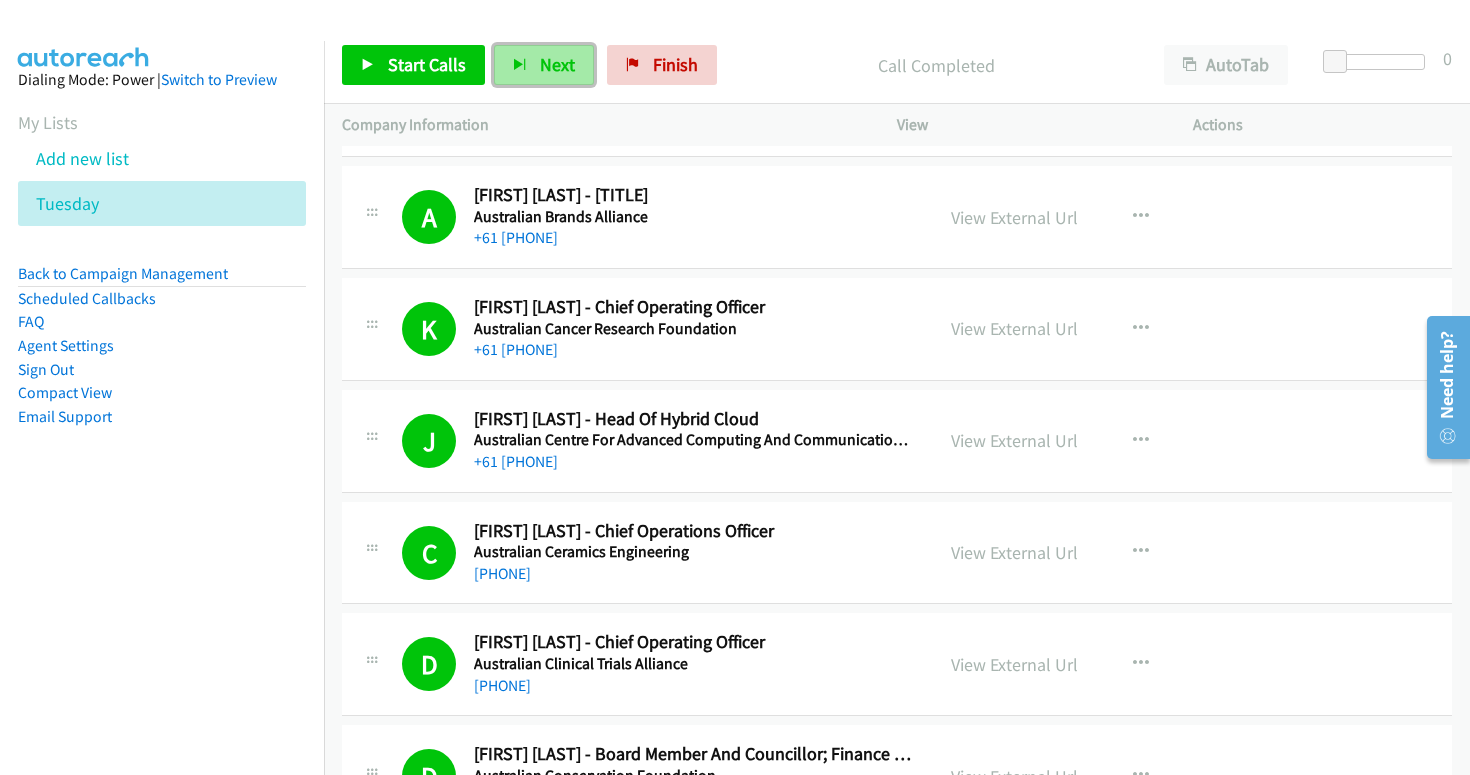 click on "Next" at bounding box center (544, 65) 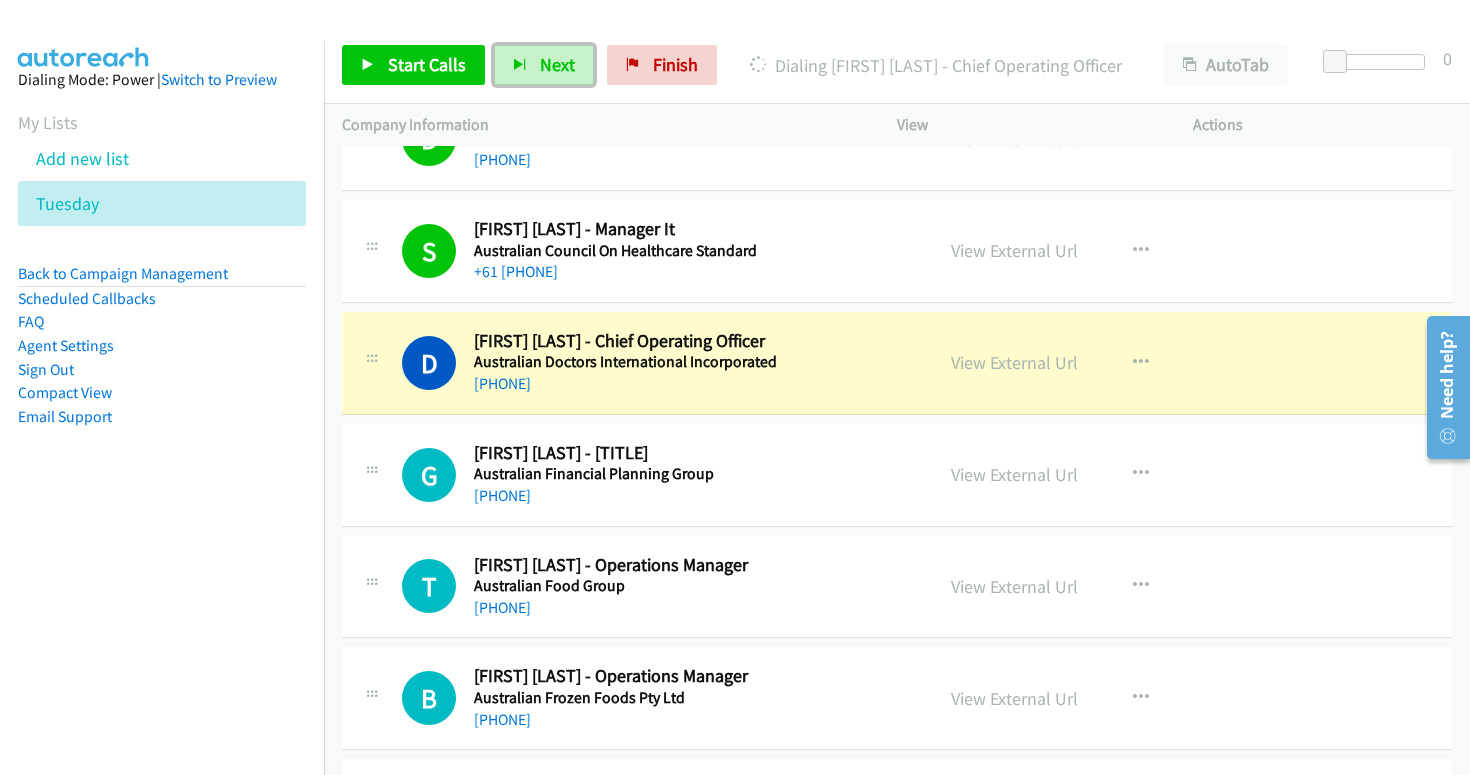scroll, scrollTop: 3280, scrollLeft: 0, axis: vertical 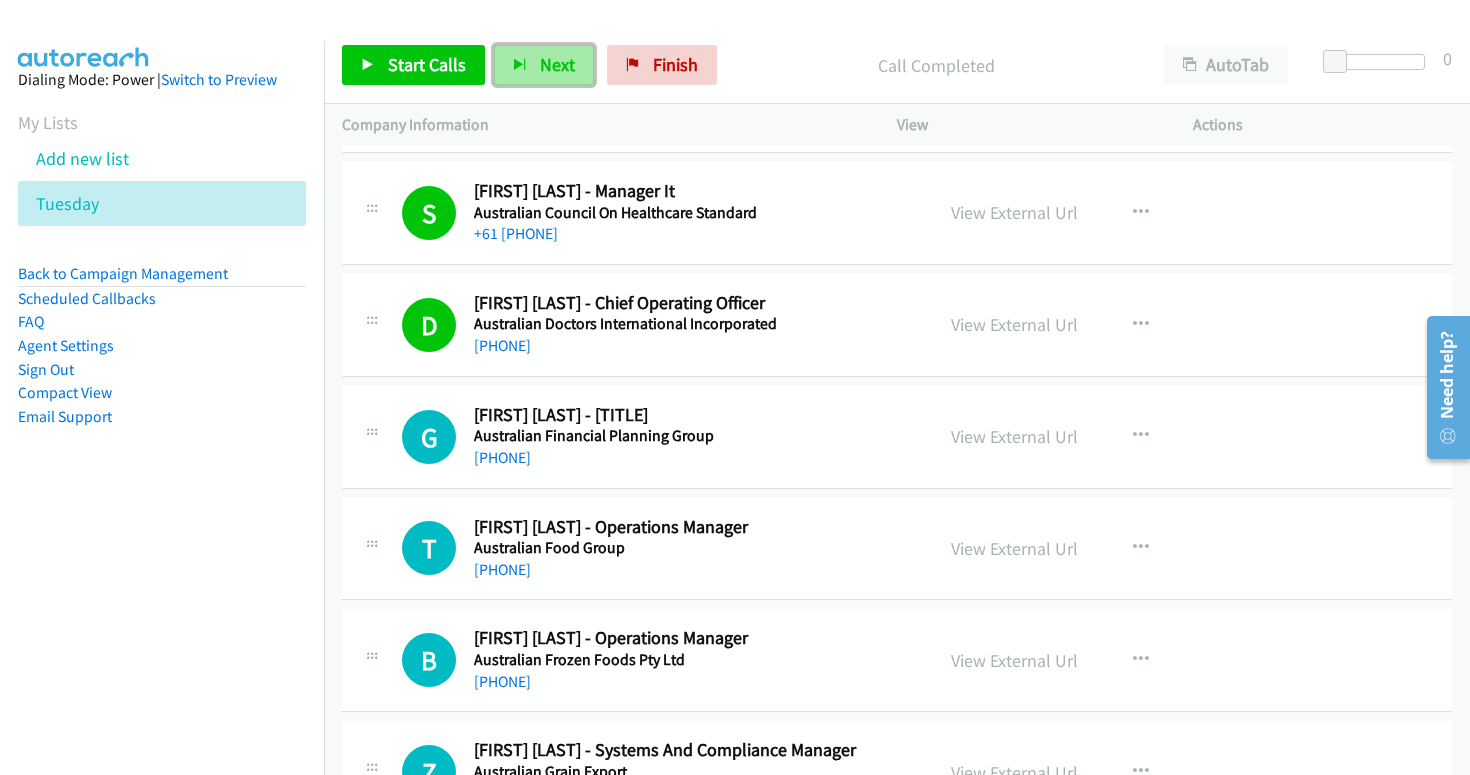 click on "Next" at bounding box center (557, 64) 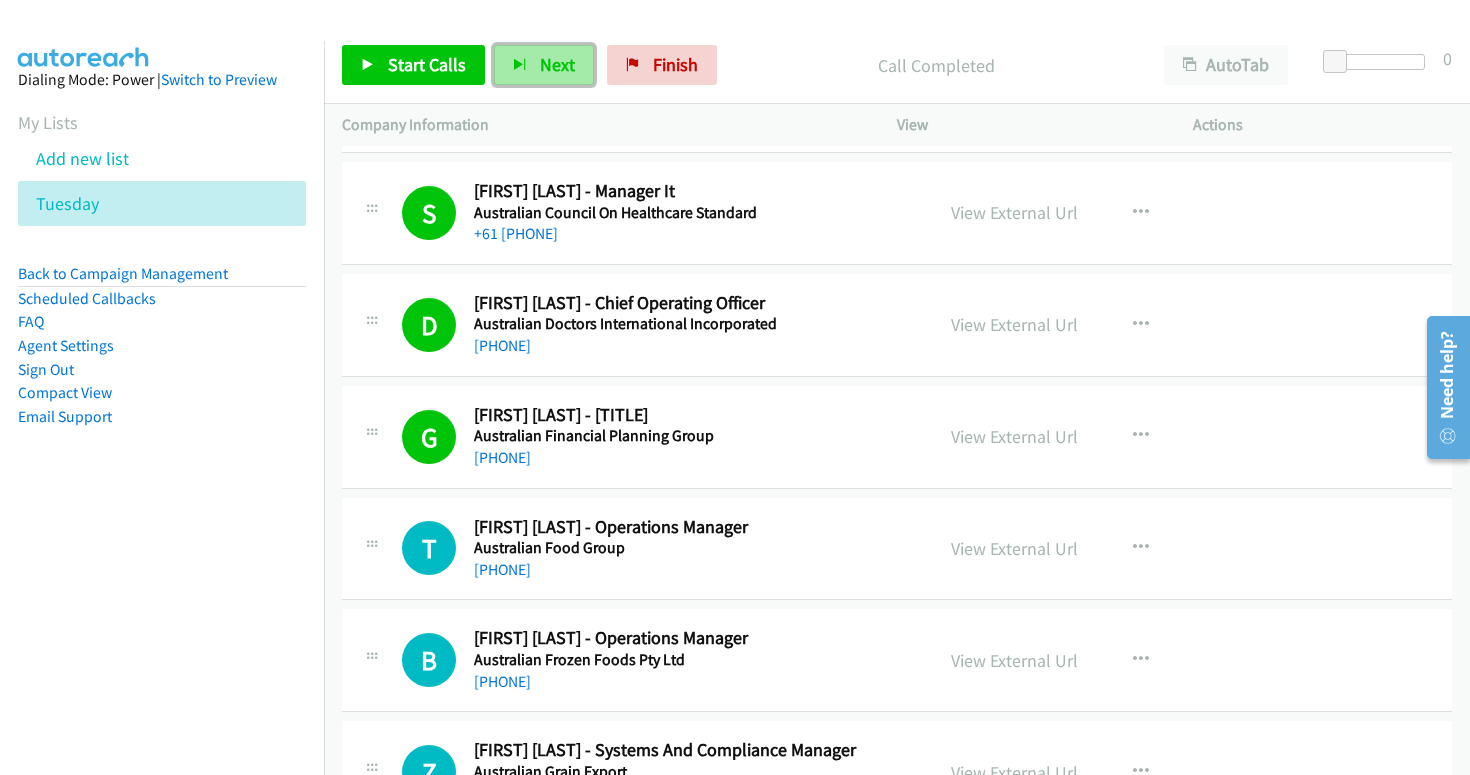 click on "Next" at bounding box center [544, 65] 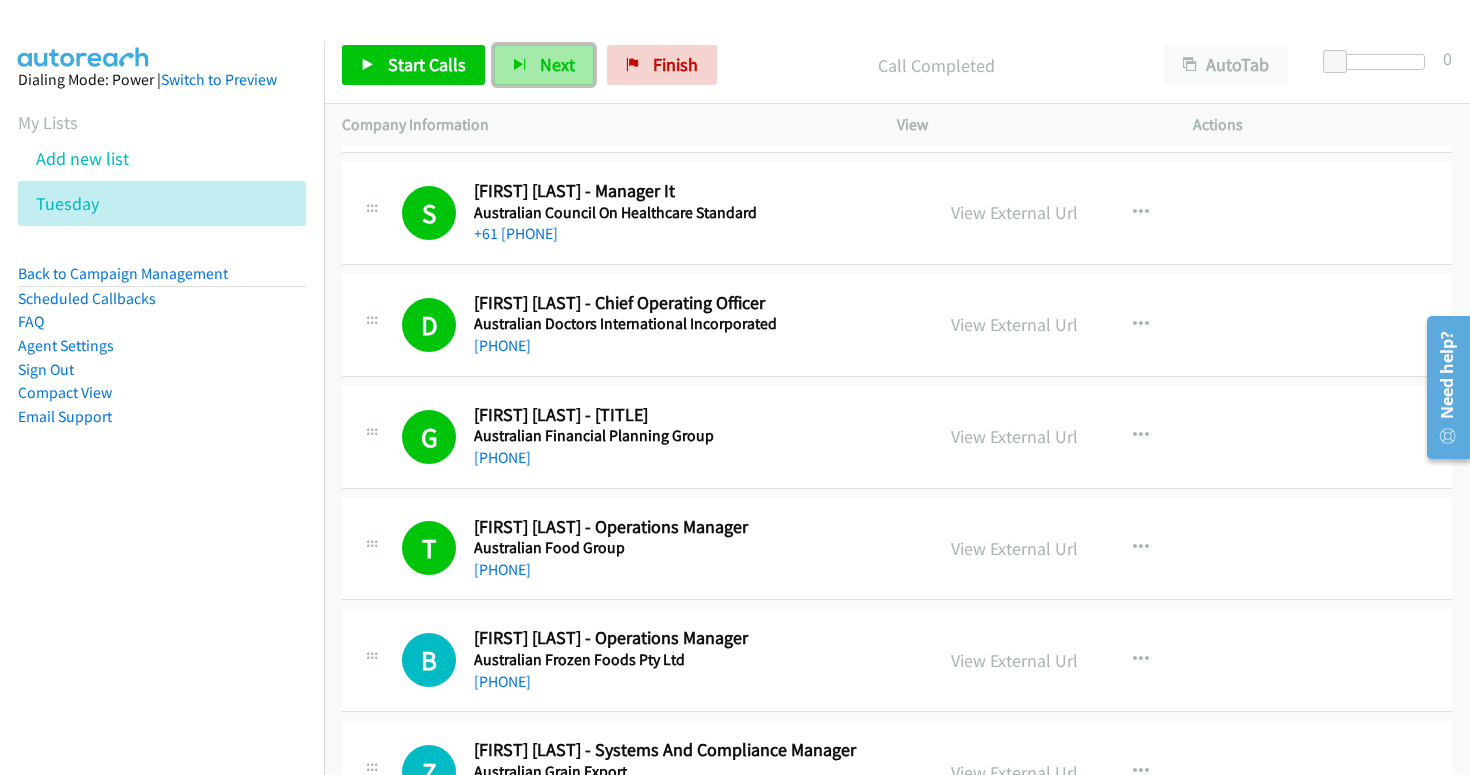 click on "Next" at bounding box center [544, 65] 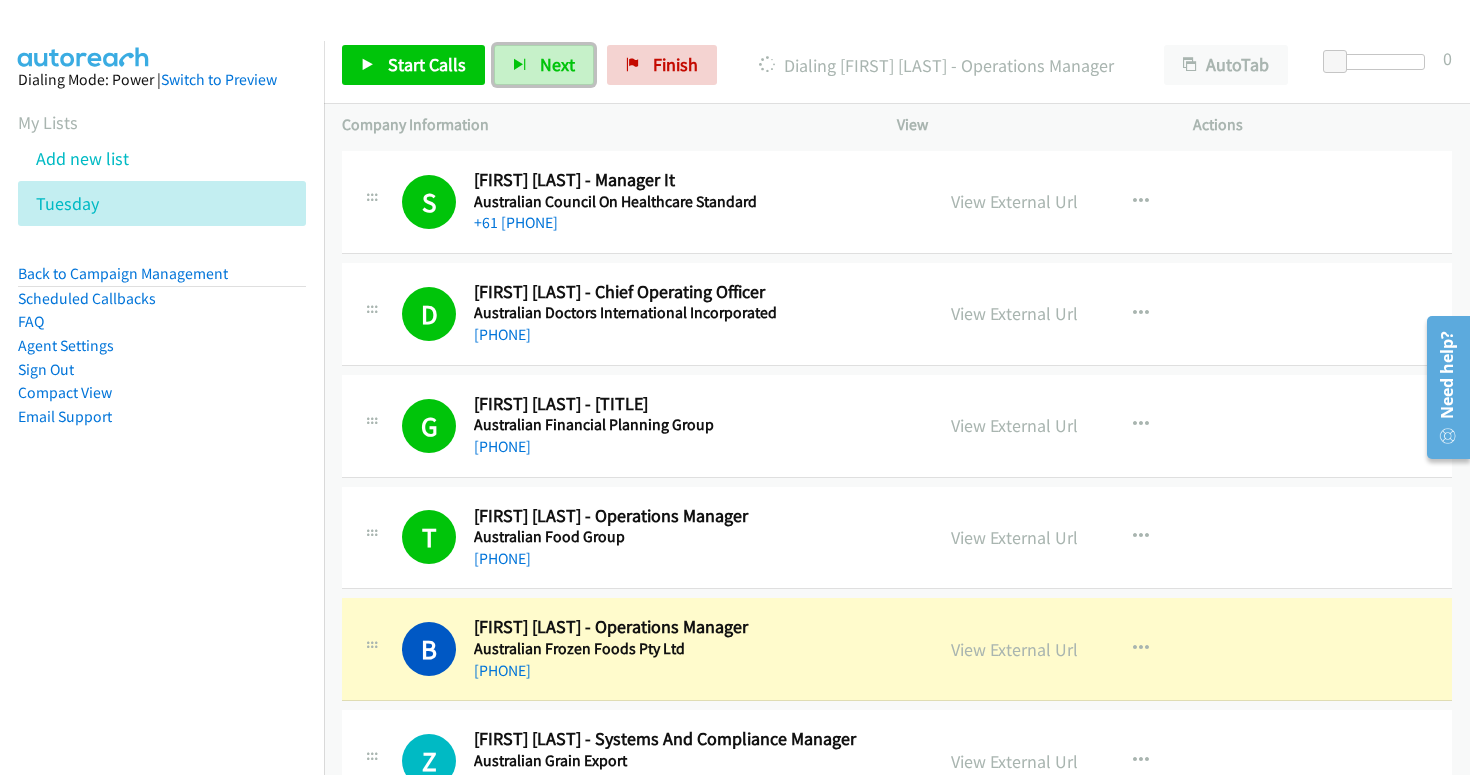scroll, scrollTop: 3310, scrollLeft: 0, axis: vertical 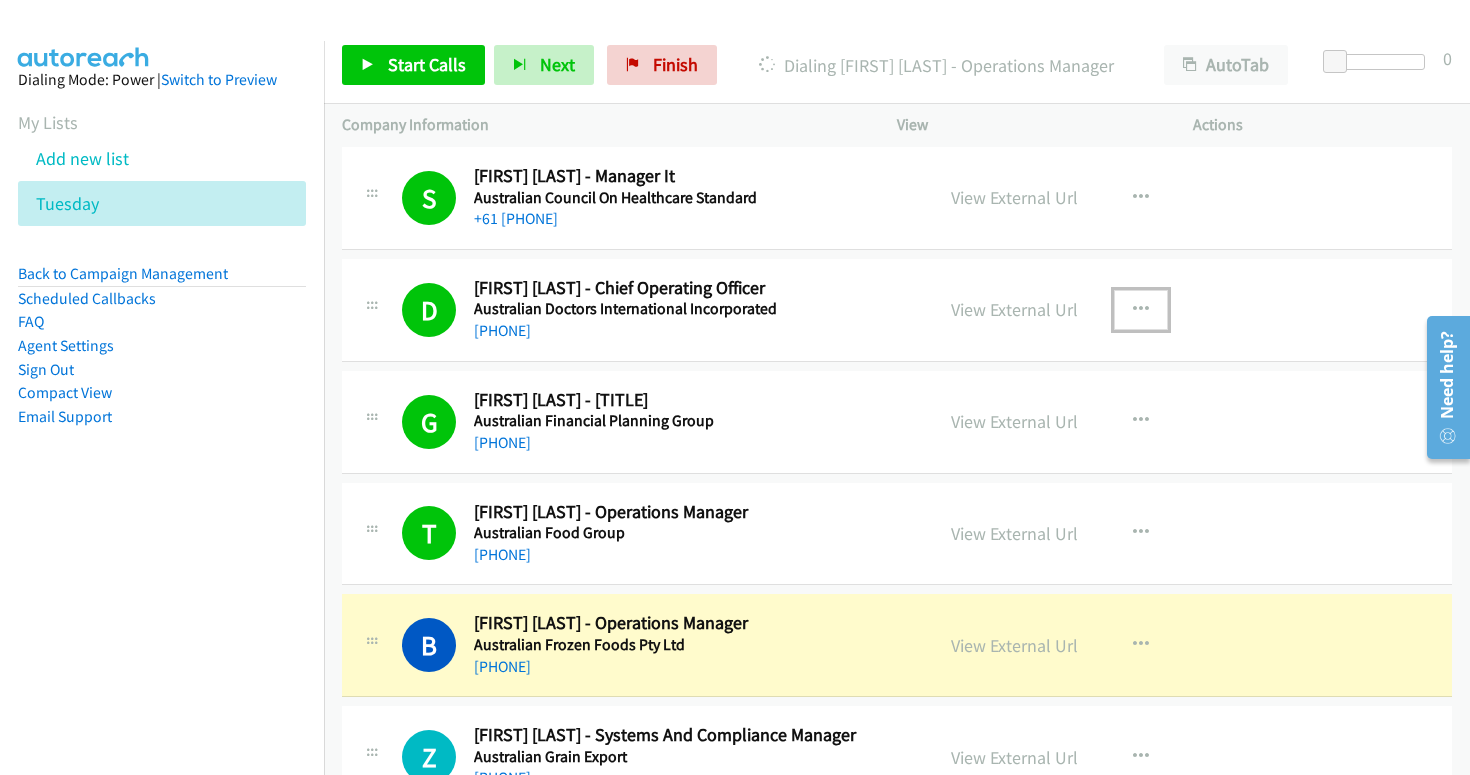 click at bounding box center (1141, 310) 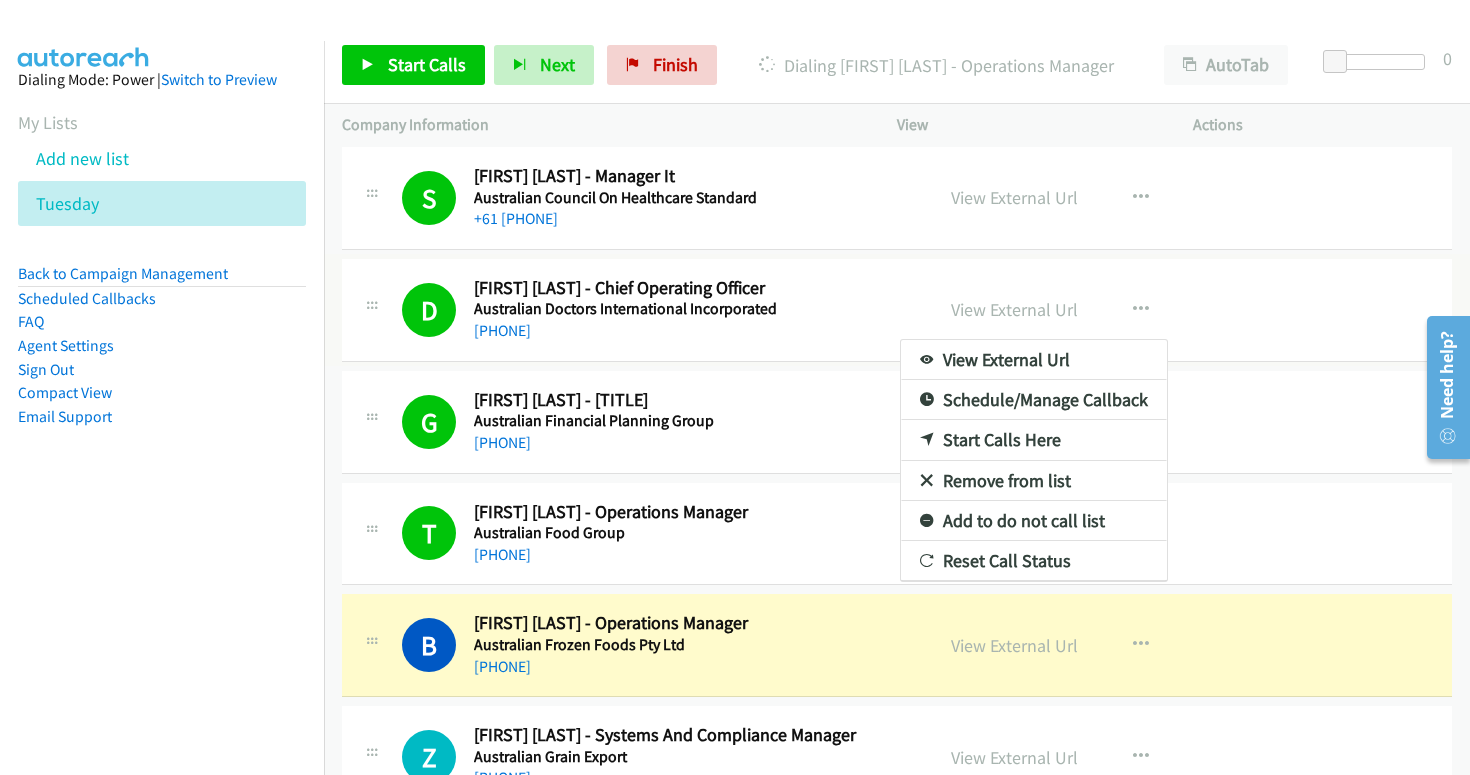 click at bounding box center (735, 387) 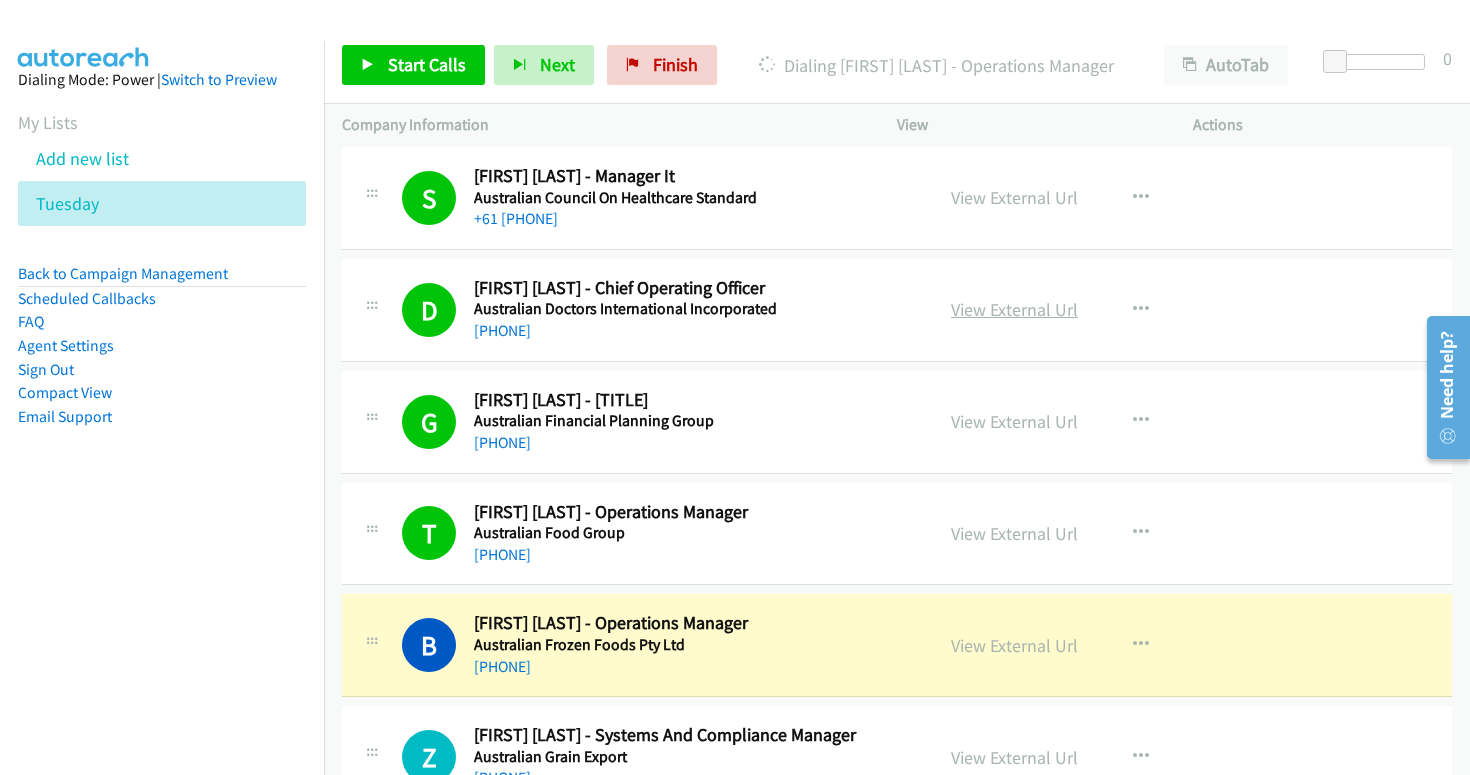 click on "View External Url" at bounding box center (1014, 309) 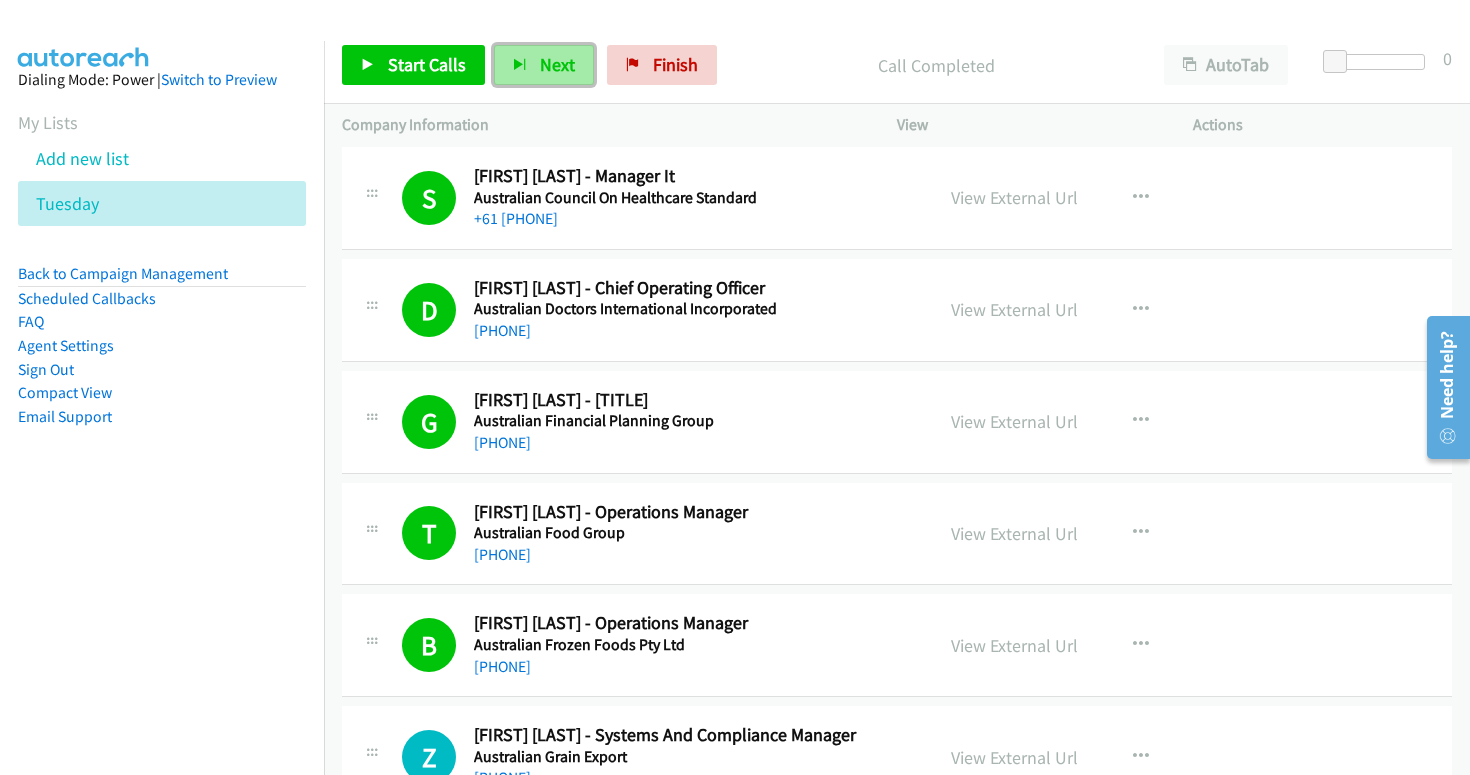 click on "Next" at bounding box center (544, 65) 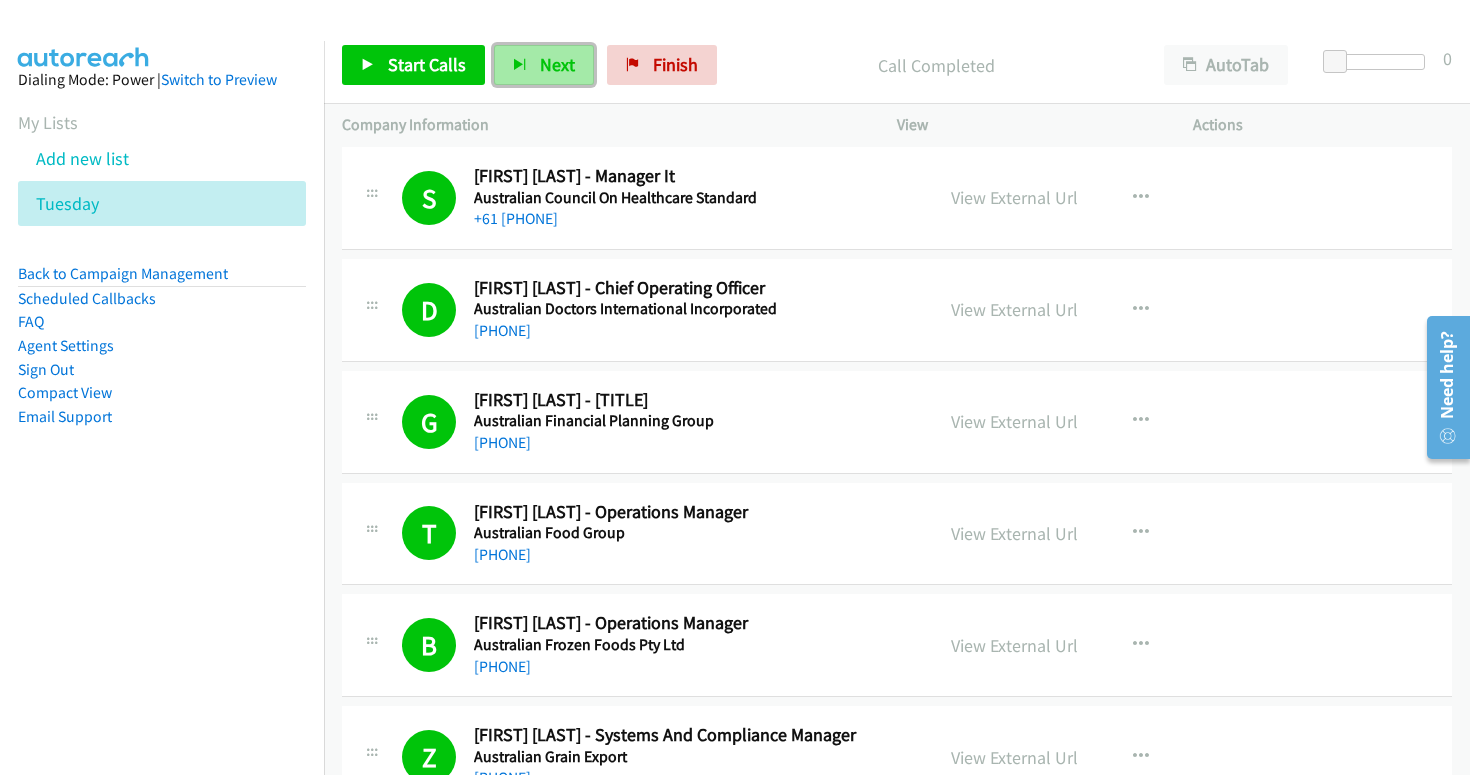 click on "Next" at bounding box center (544, 65) 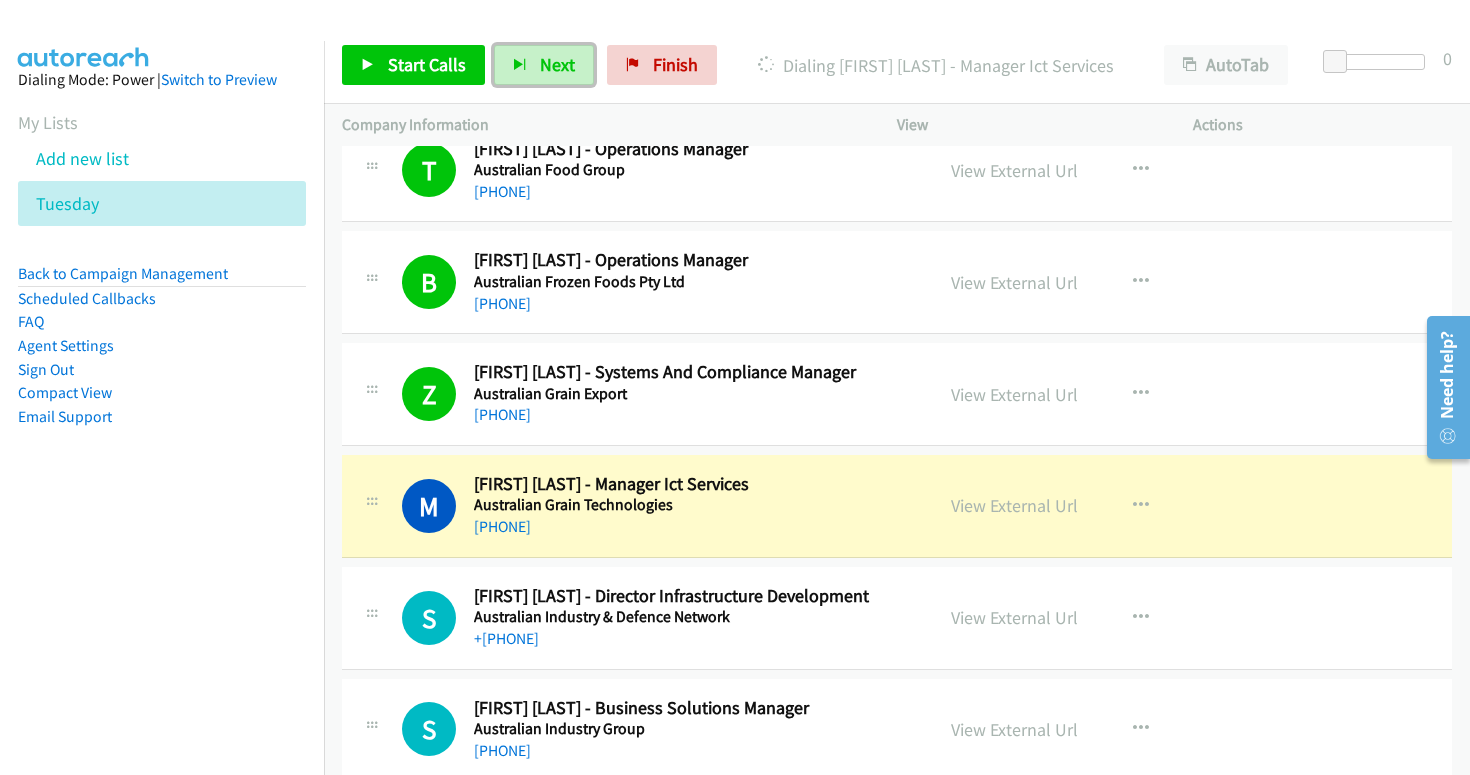 scroll, scrollTop: 3698, scrollLeft: 0, axis: vertical 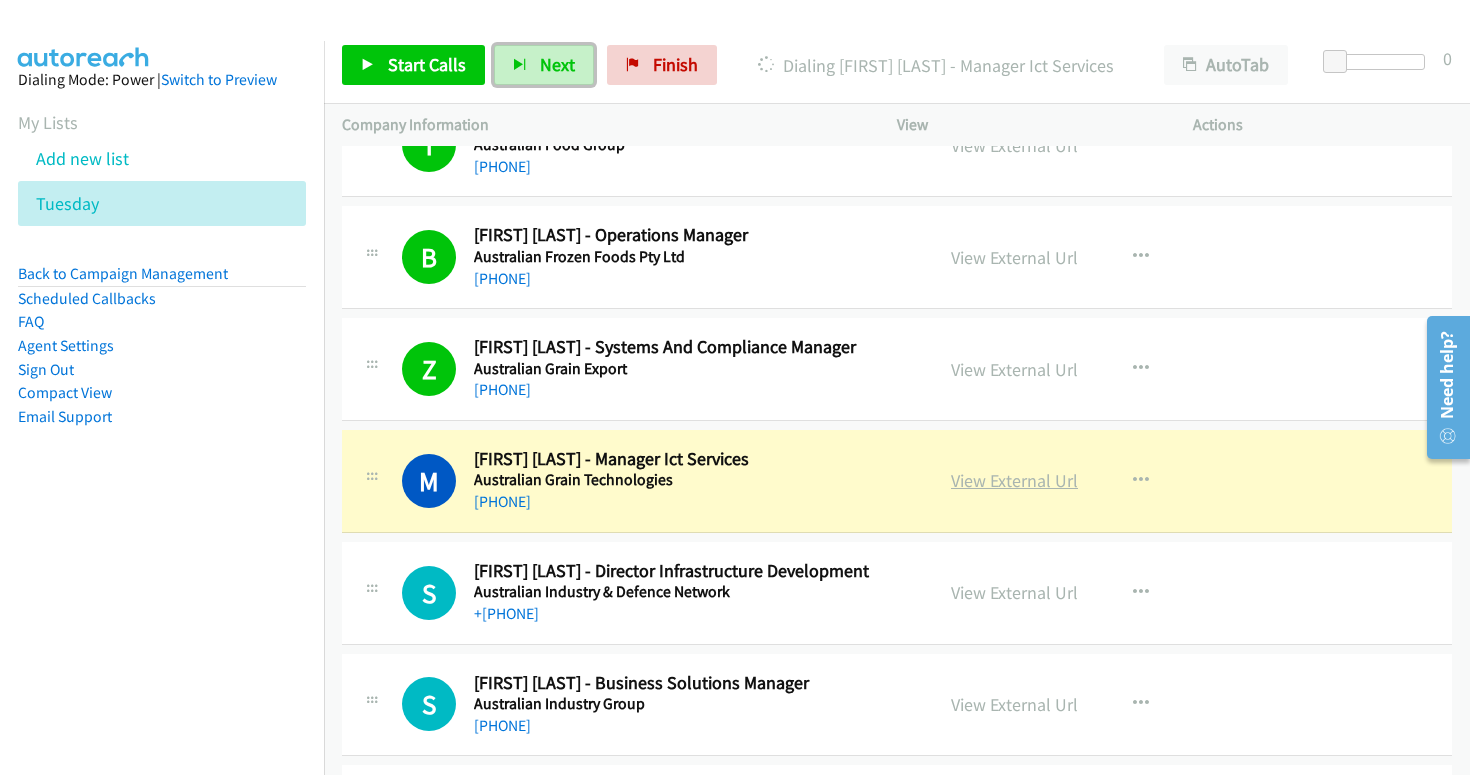 click on "View External Url" at bounding box center [1014, 480] 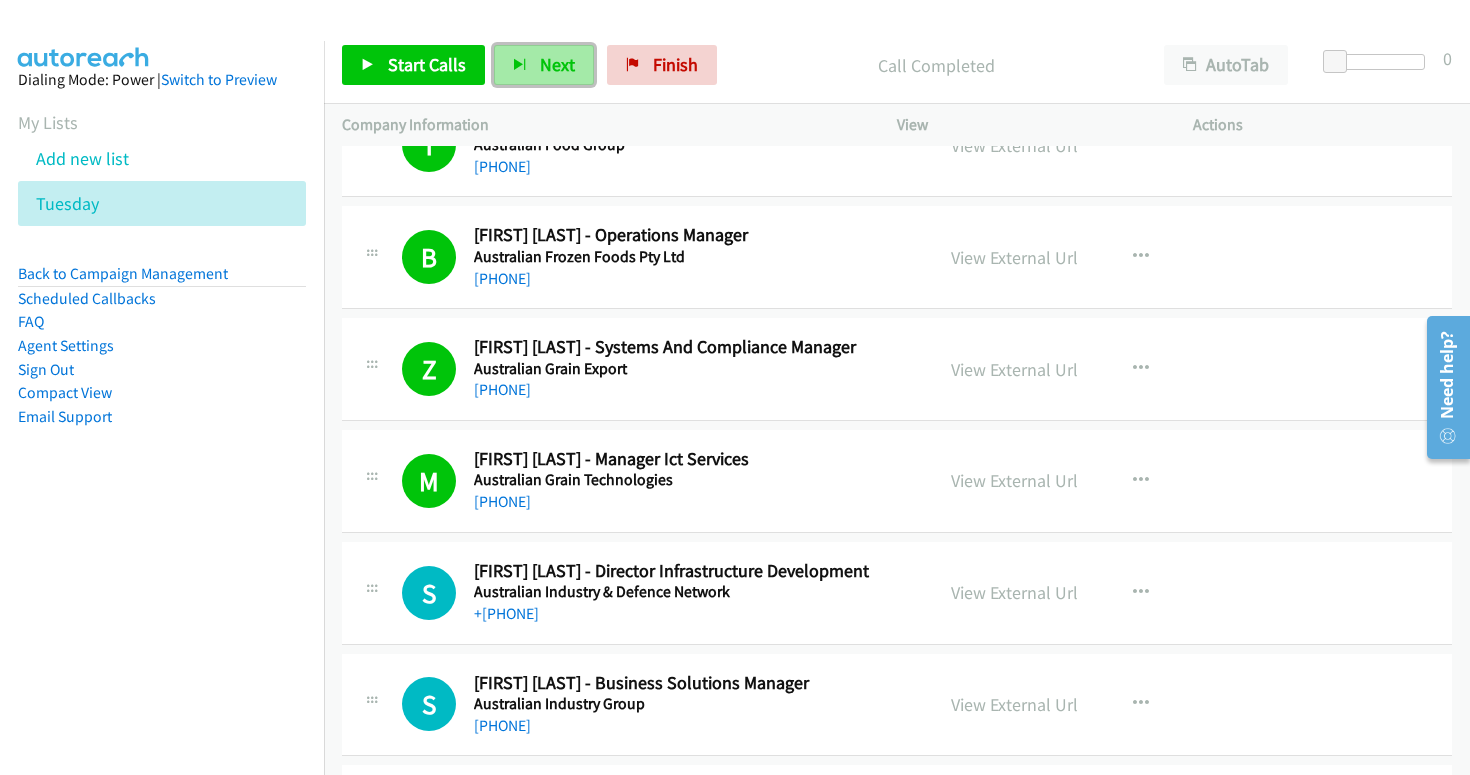 click on "Next" at bounding box center [544, 65] 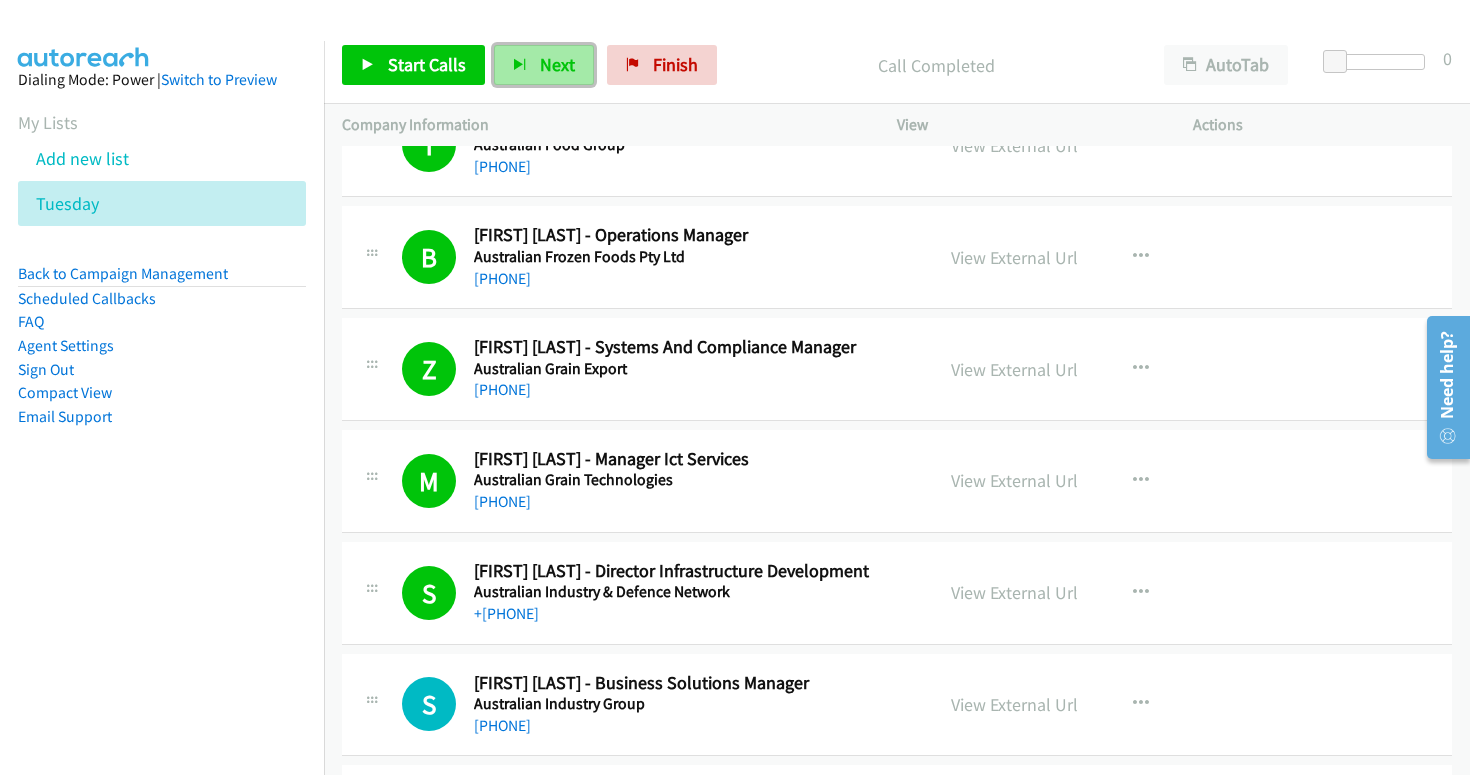 click on "Next" at bounding box center (544, 65) 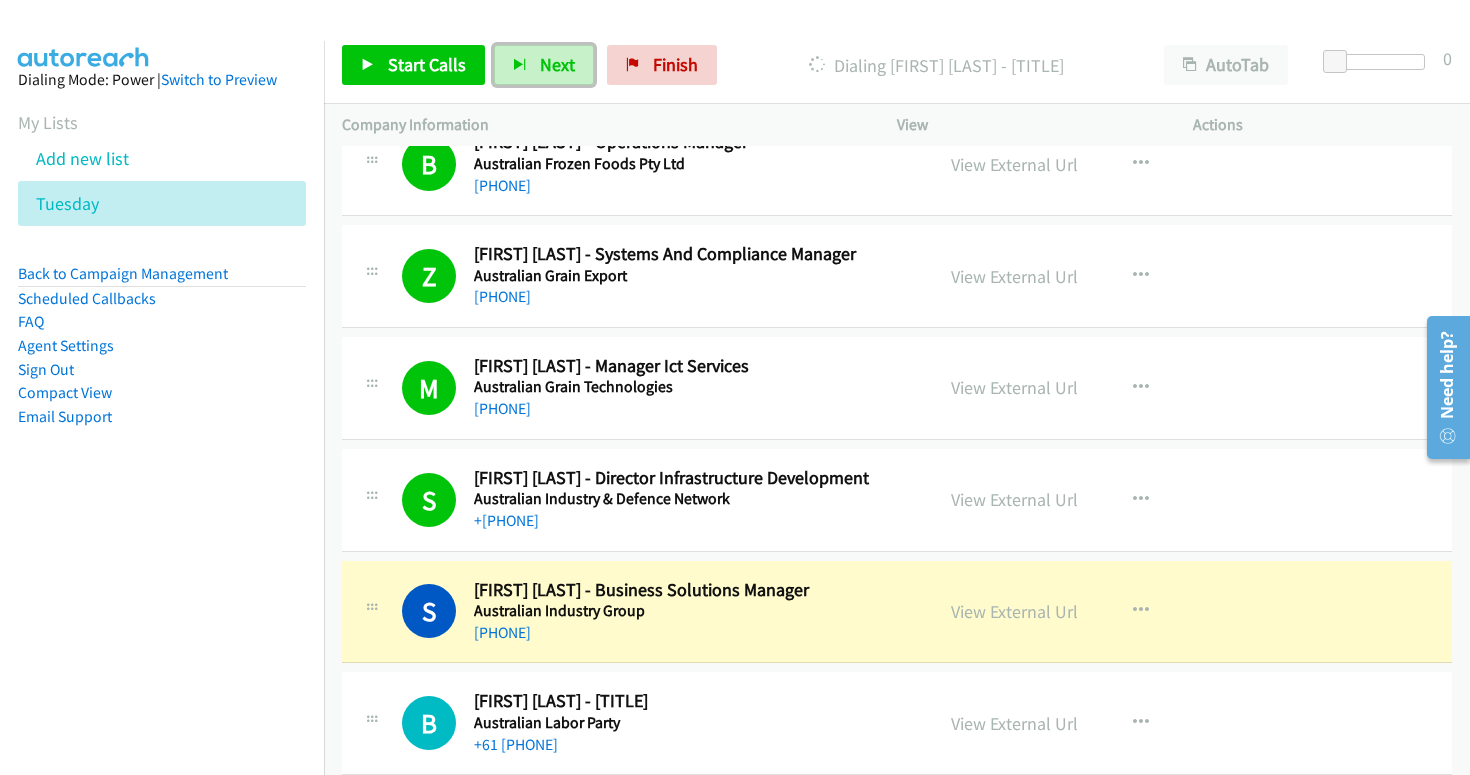 scroll, scrollTop: 3812, scrollLeft: 0, axis: vertical 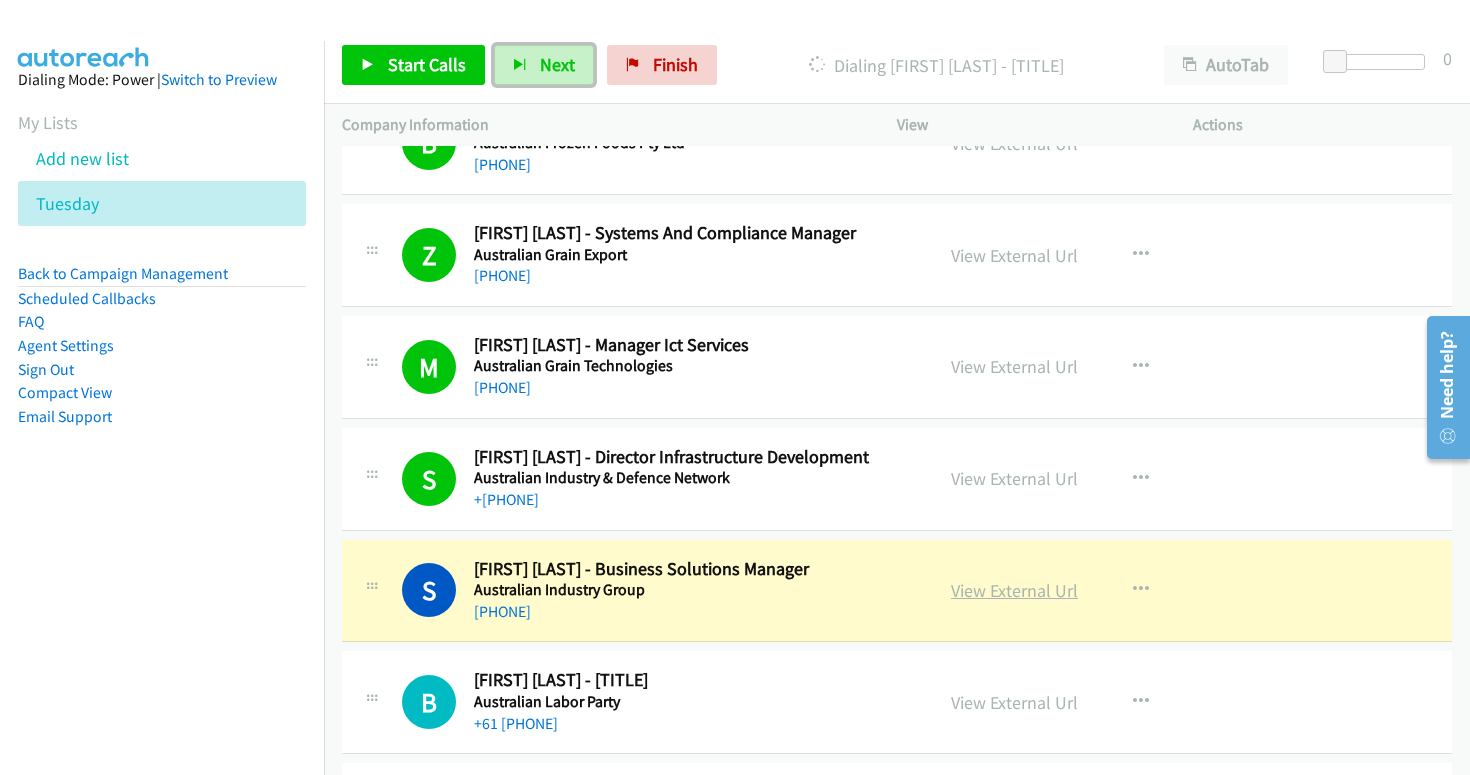 click on "View External Url" at bounding box center [1014, 590] 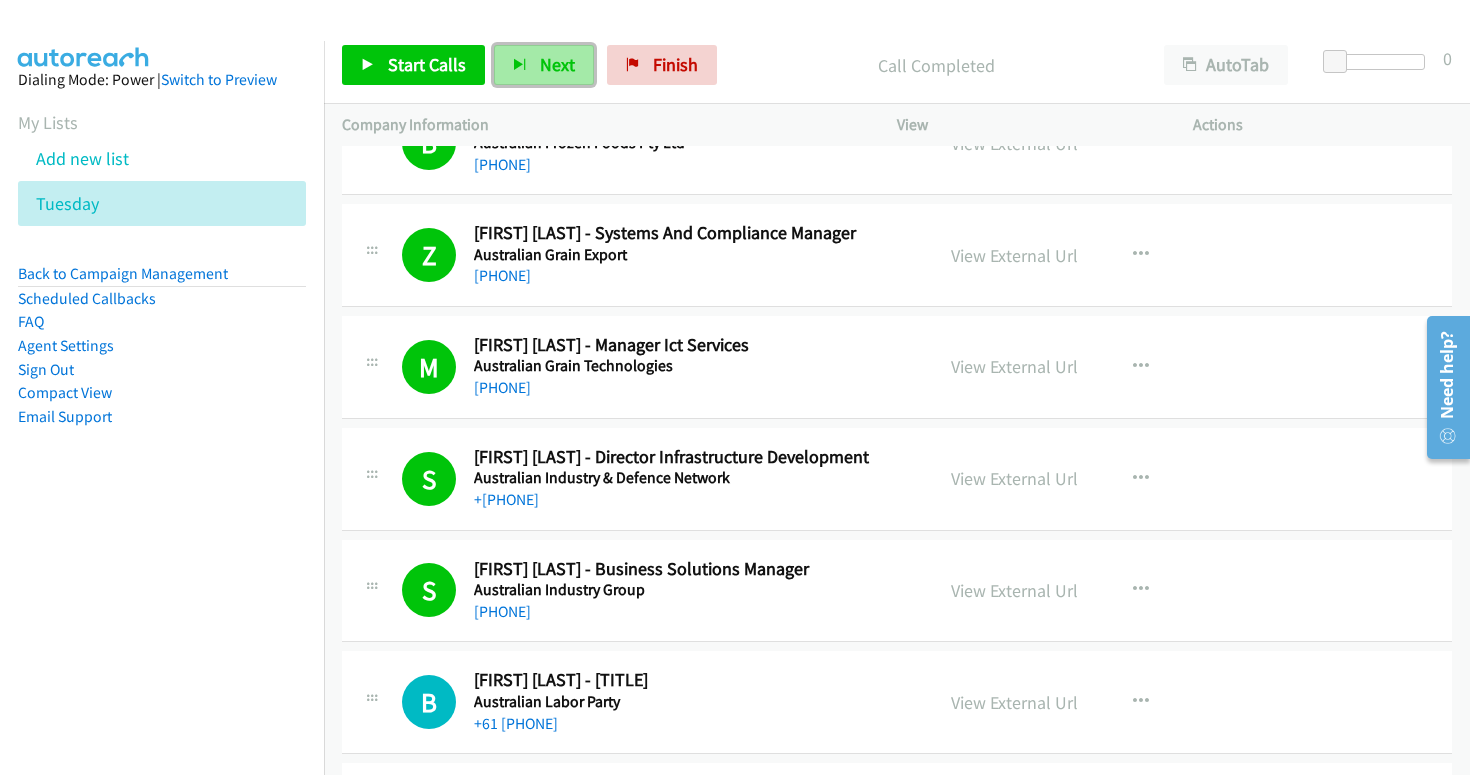click on "Next" at bounding box center (544, 65) 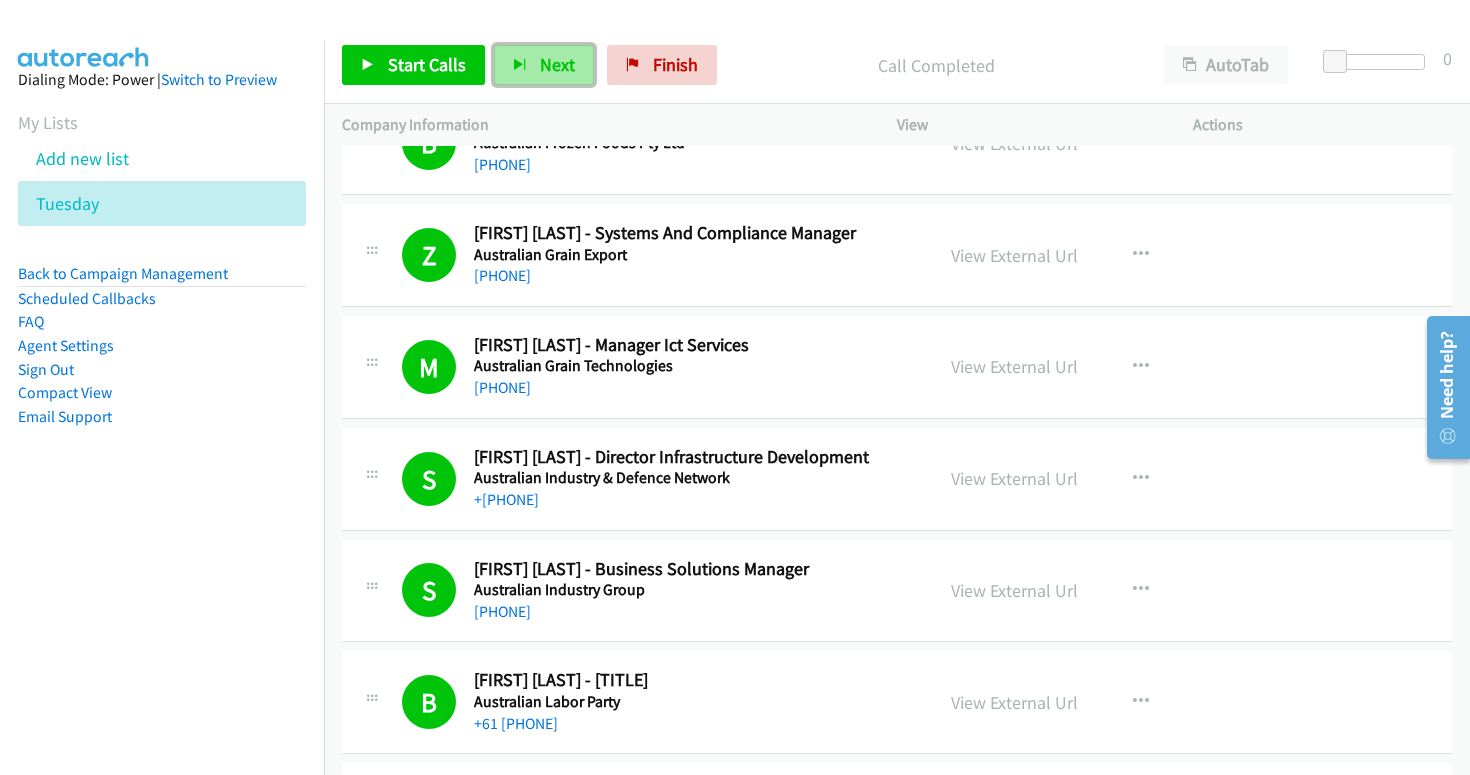 click on "Next" at bounding box center [544, 65] 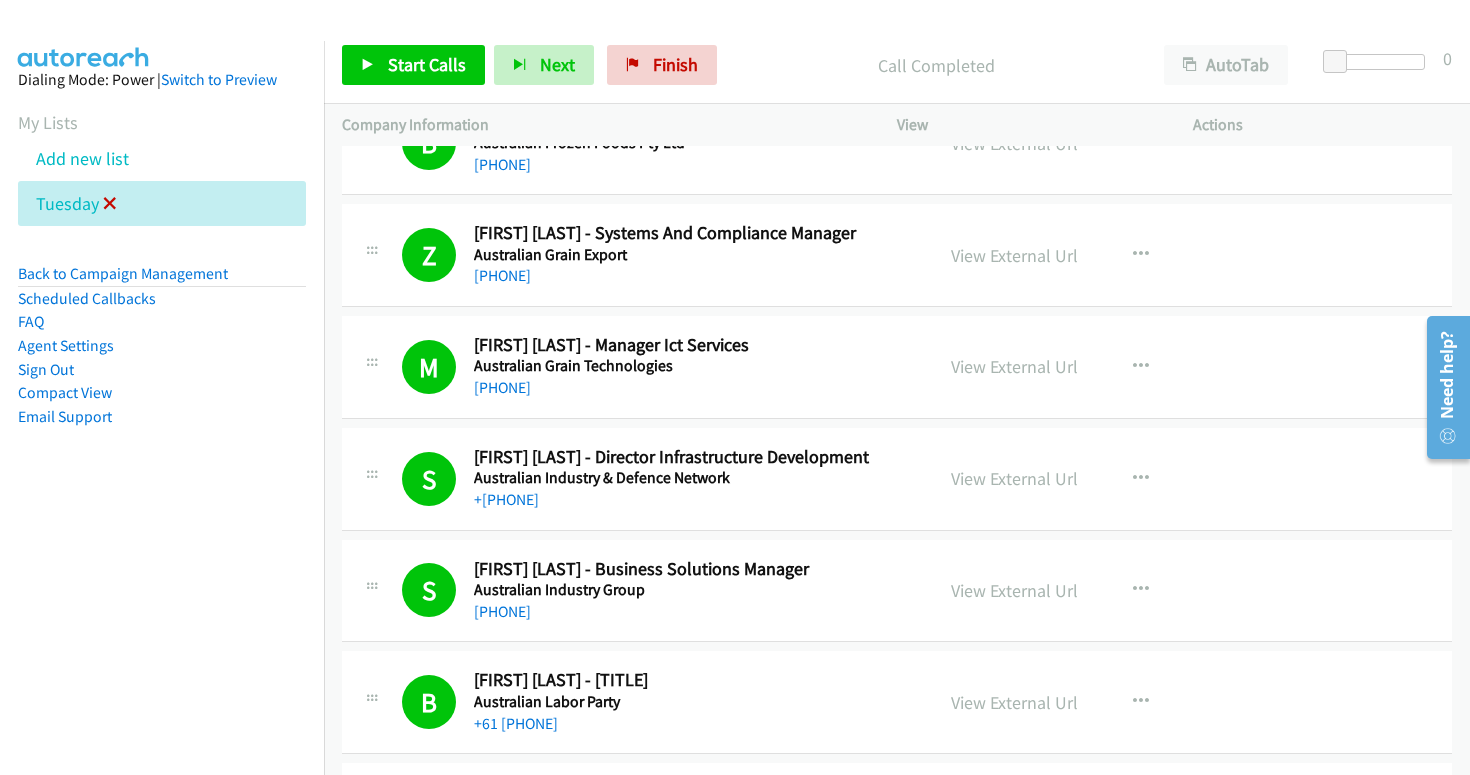 click at bounding box center (110, 205) 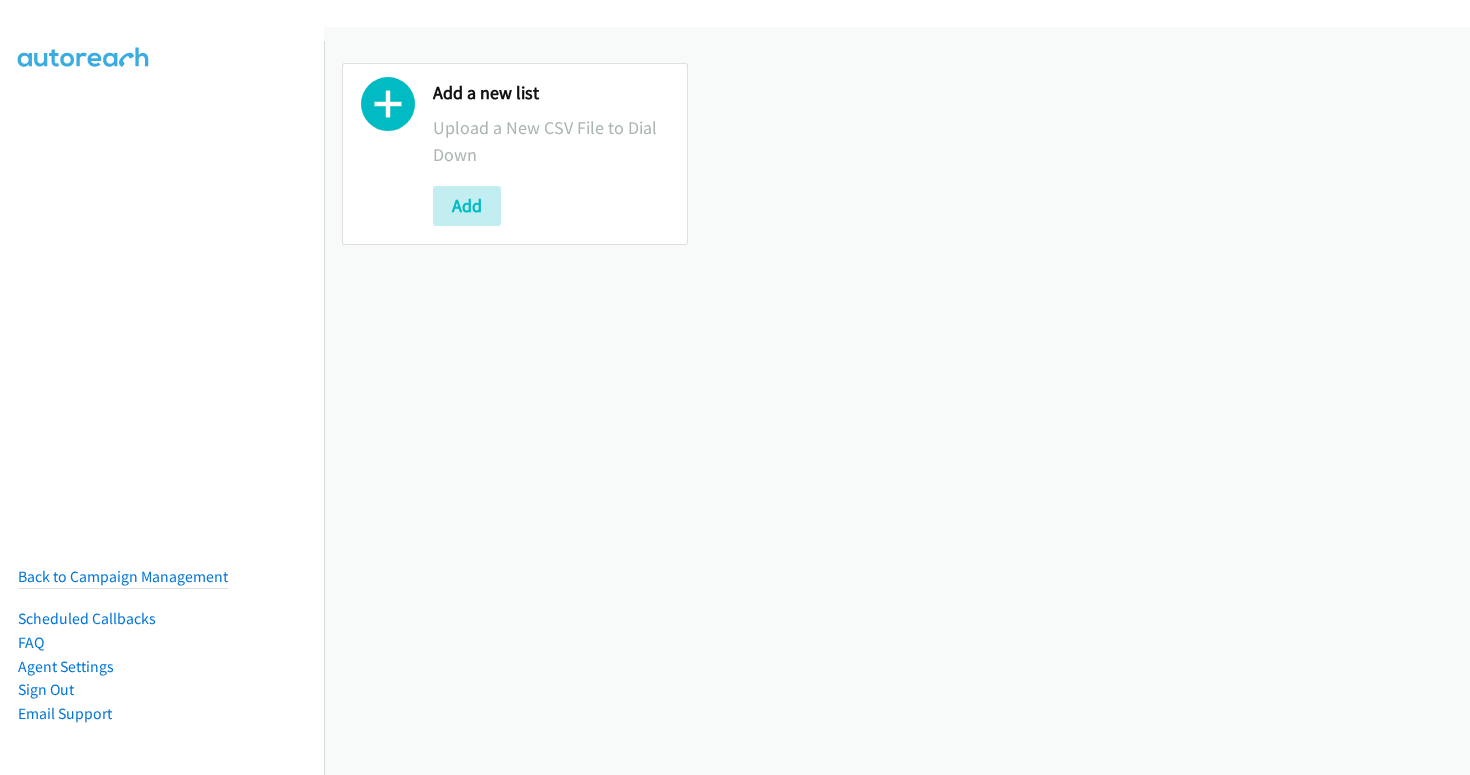 scroll, scrollTop: 0, scrollLeft: 0, axis: both 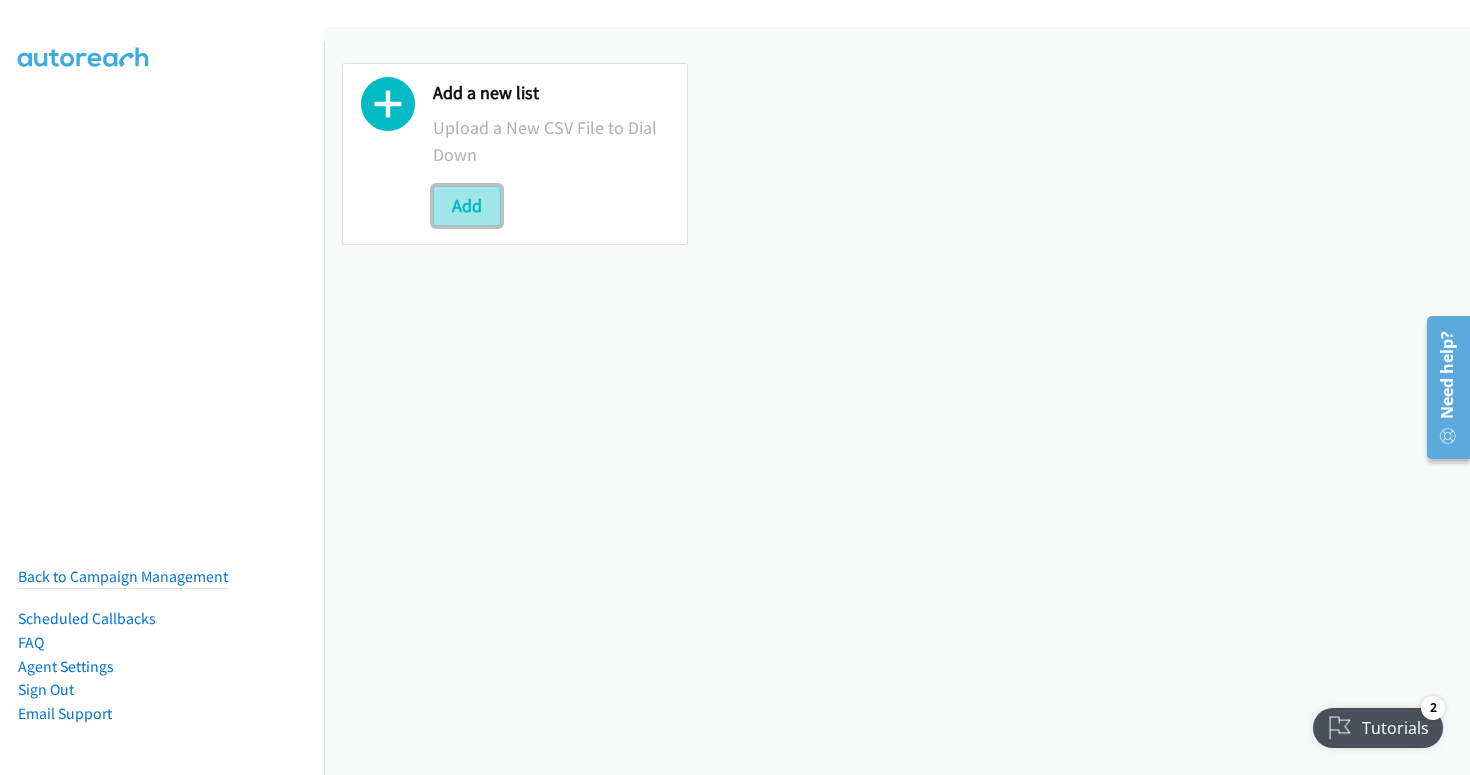 click on "Add" at bounding box center [467, 206] 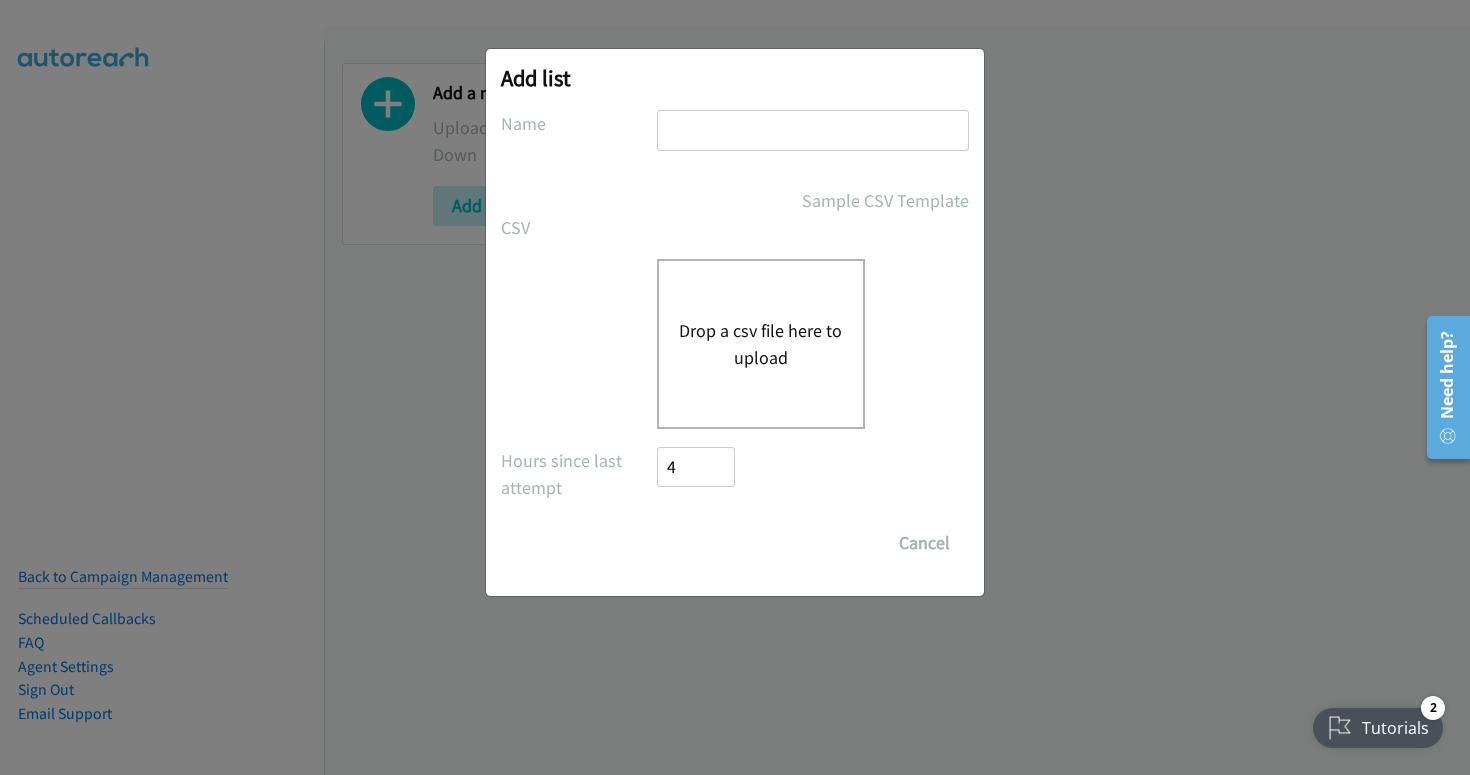 click on "Drop a csv file here to upload" at bounding box center [761, 344] 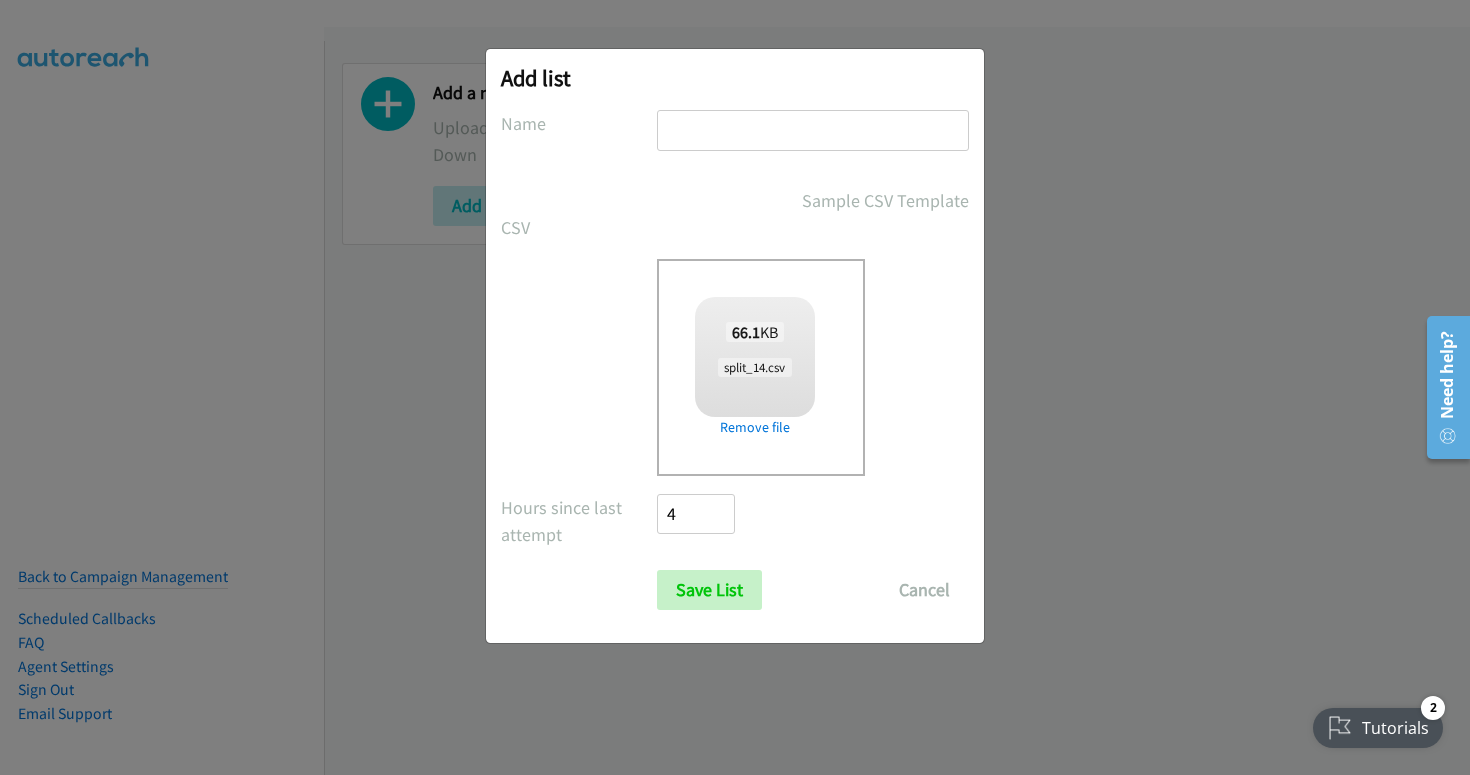 click at bounding box center [813, 130] 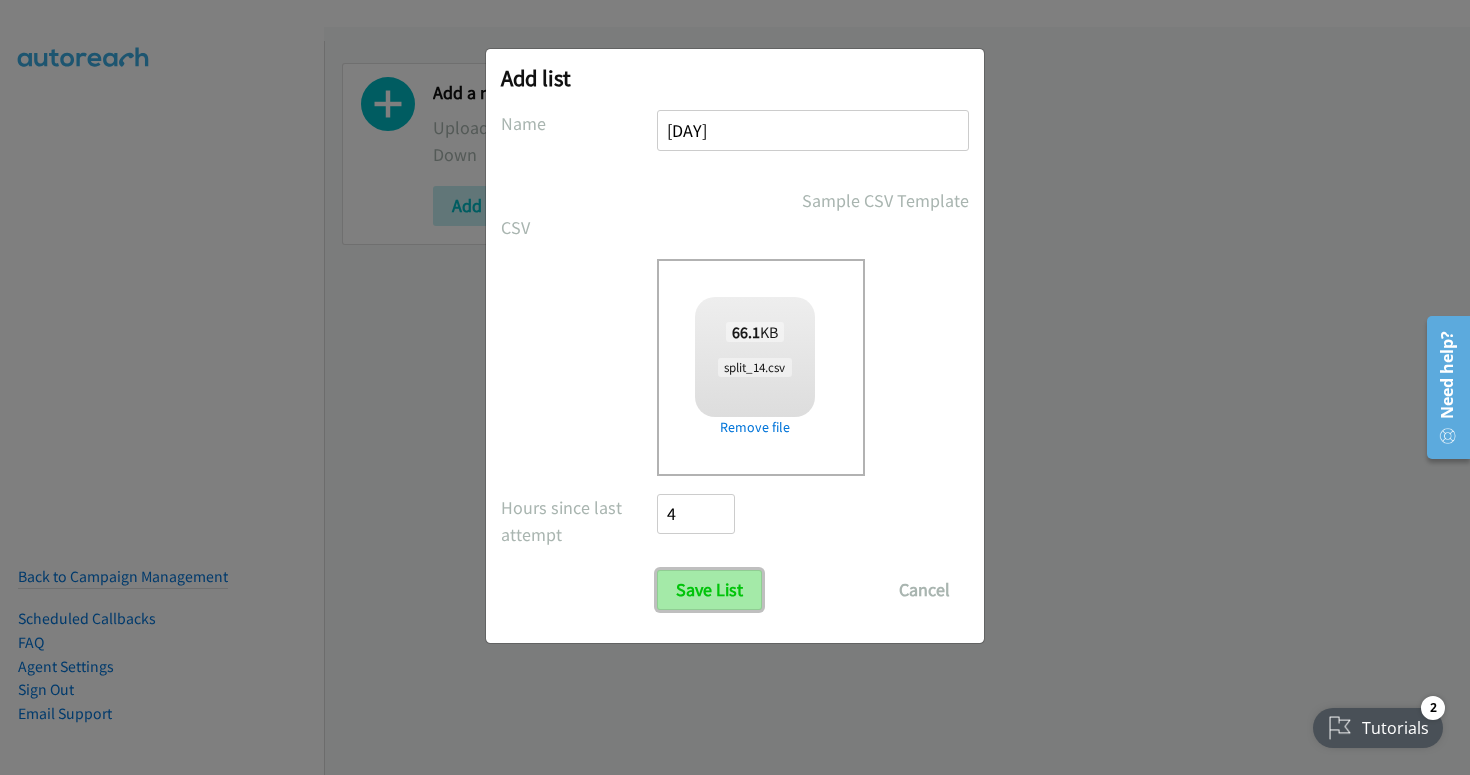 click on "Save List" at bounding box center [709, 590] 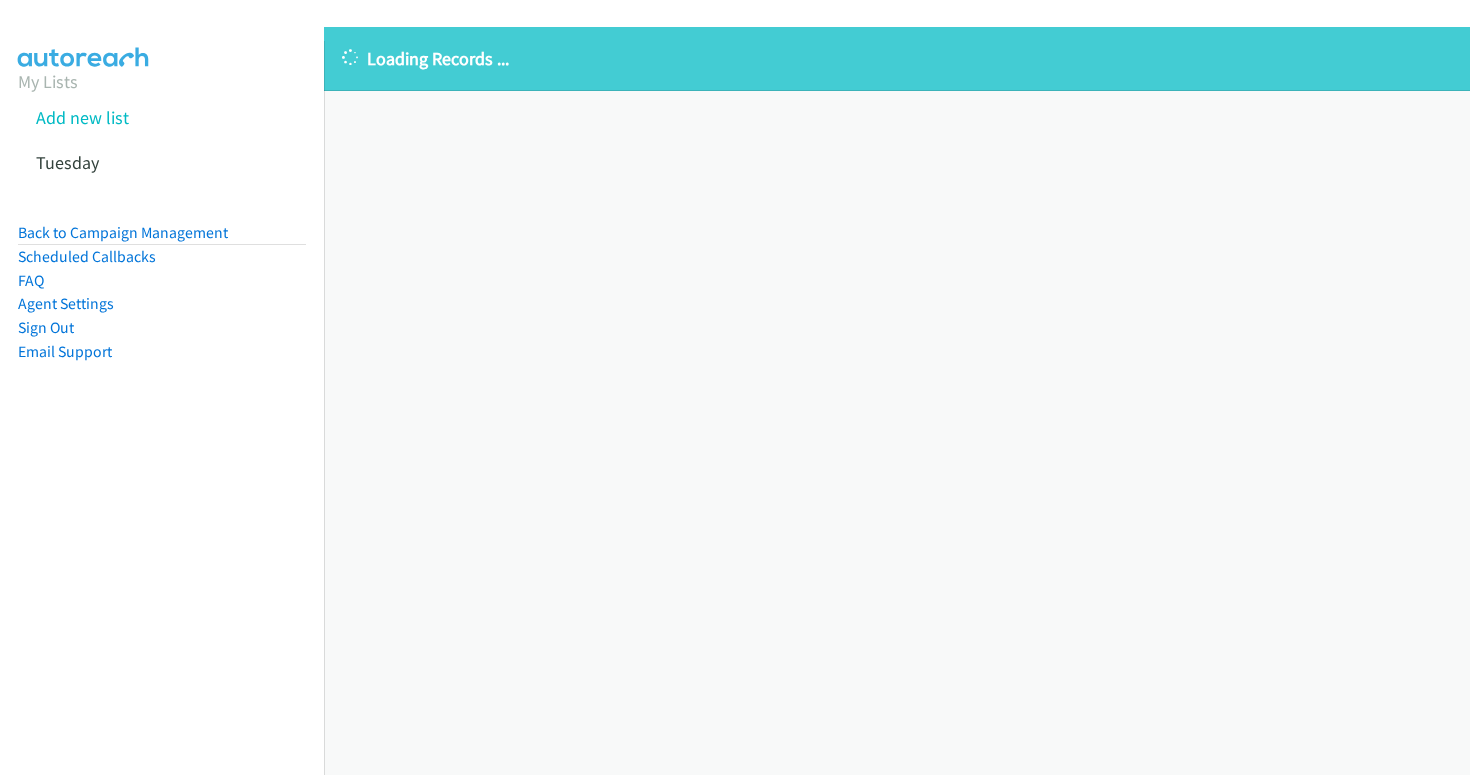 scroll, scrollTop: 0, scrollLeft: 0, axis: both 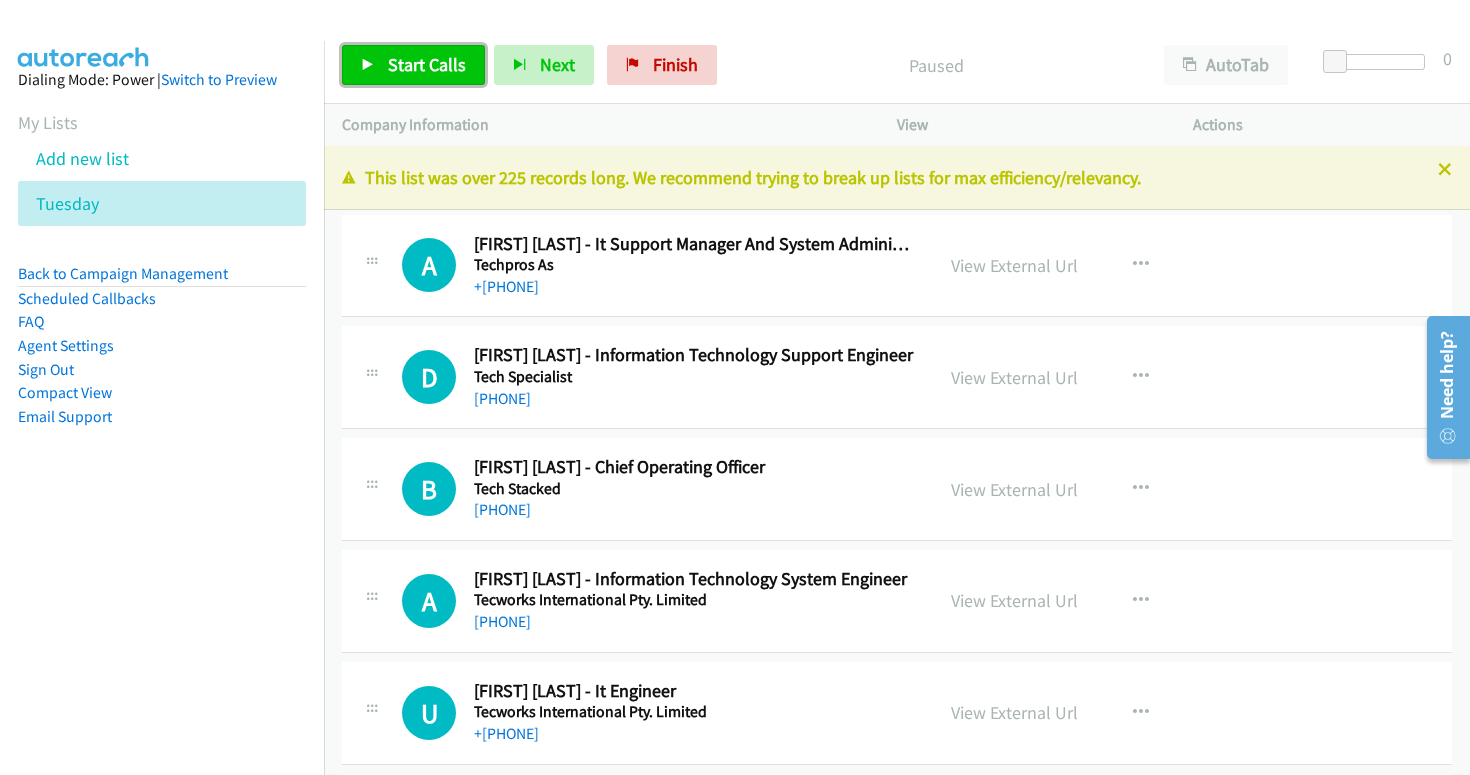 click on "Start Calls" at bounding box center [427, 64] 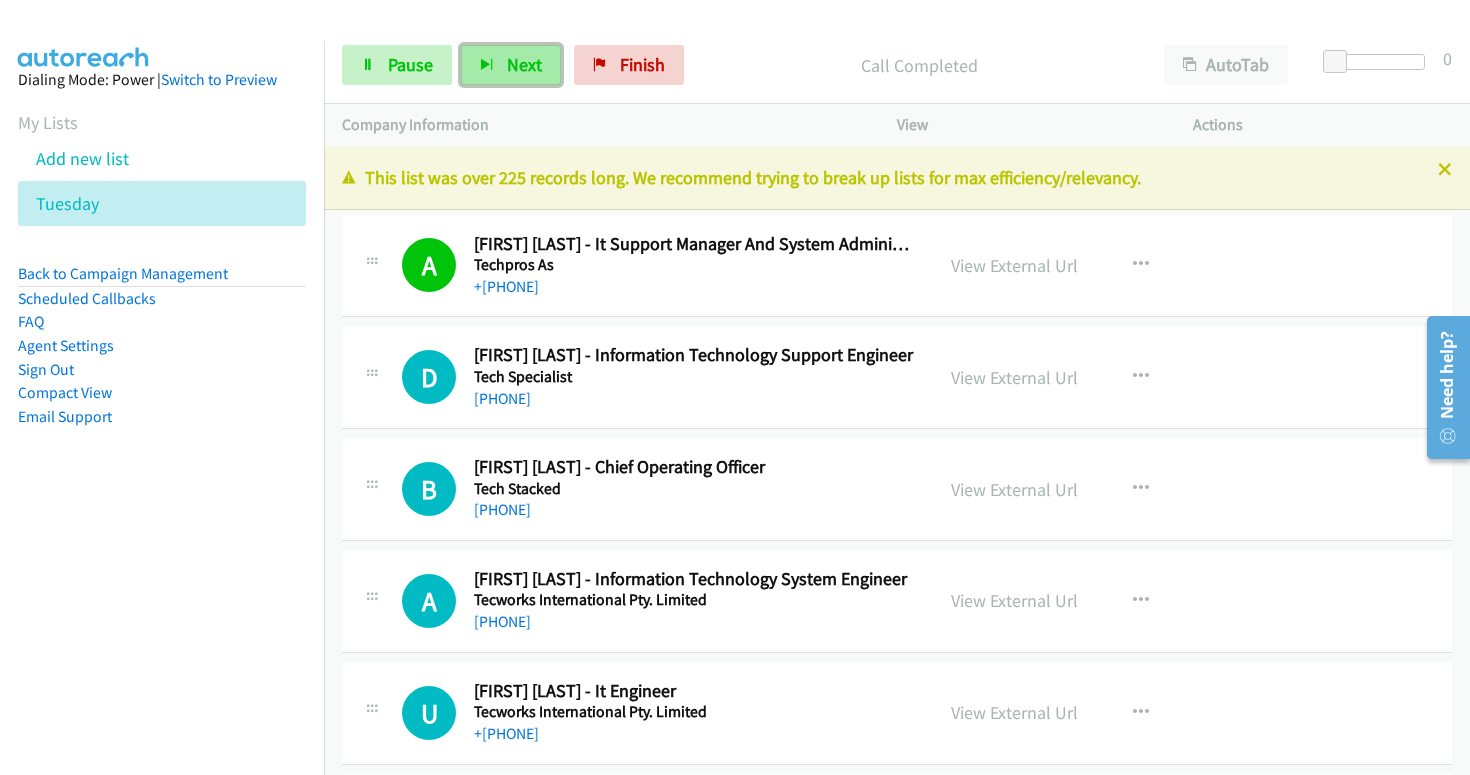 click on "Next" at bounding box center (524, 64) 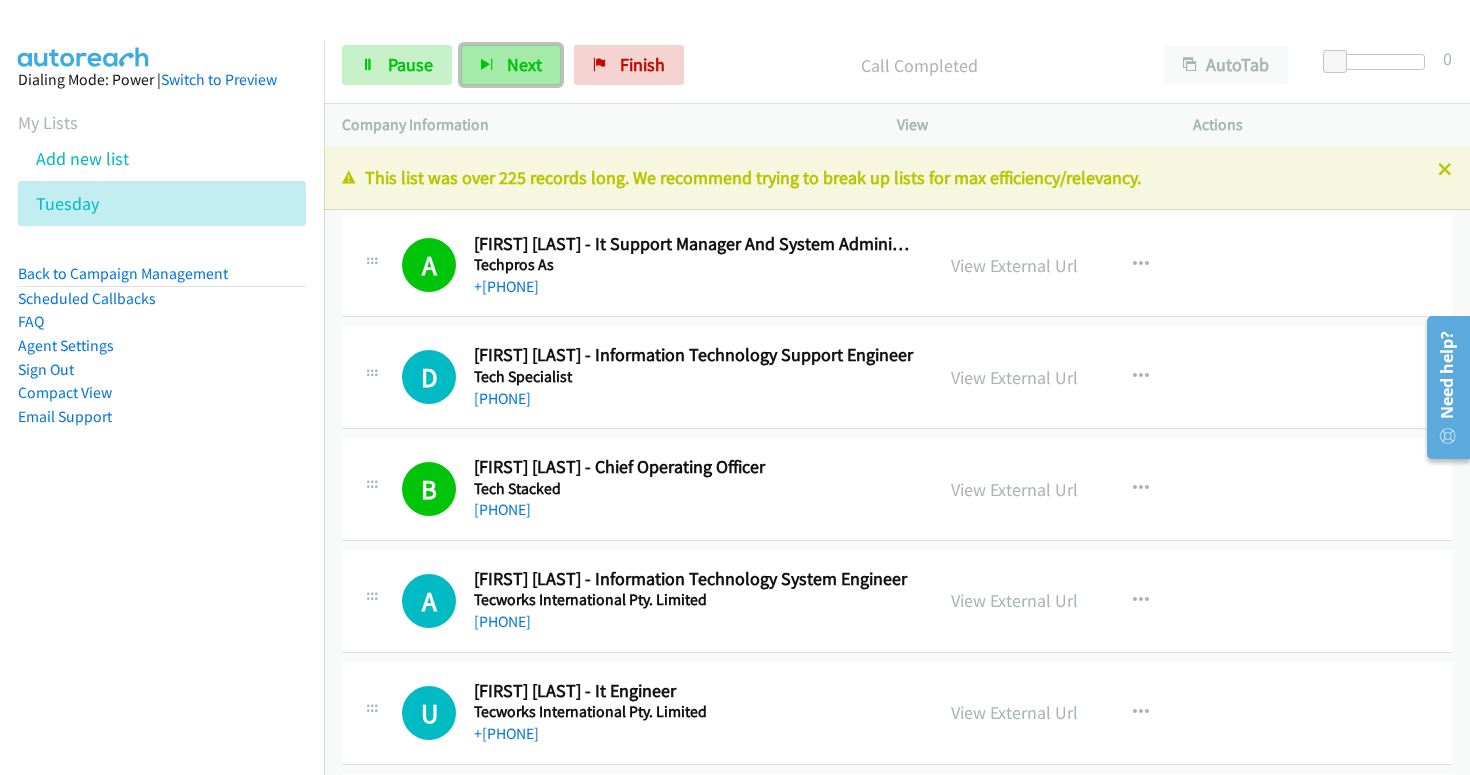 click on "Next" at bounding box center (511, 65) 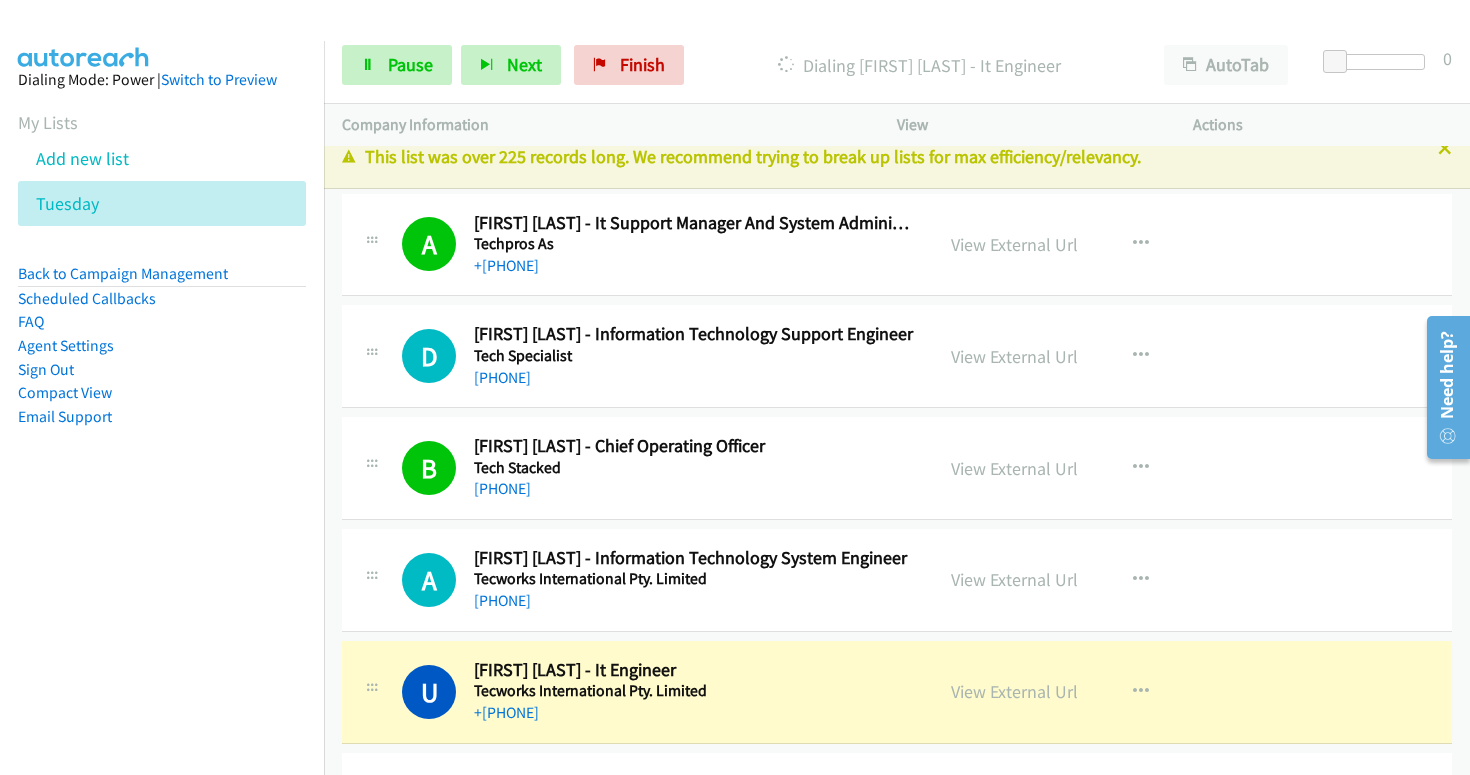 scroll, scrollTop: 20, scrollLeft: 0, axis: vertical 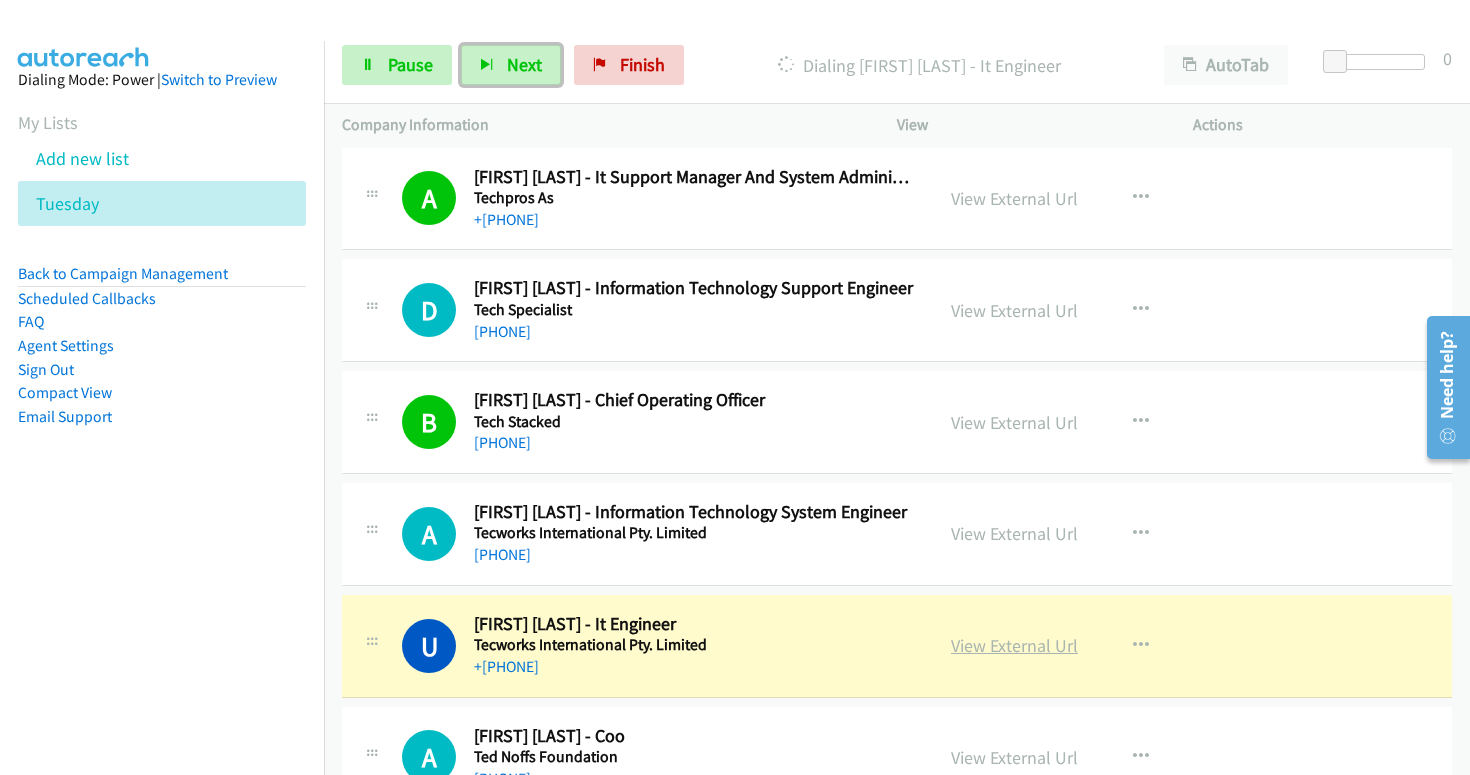 click on "View External Url" at bounding box center [1014, 645] 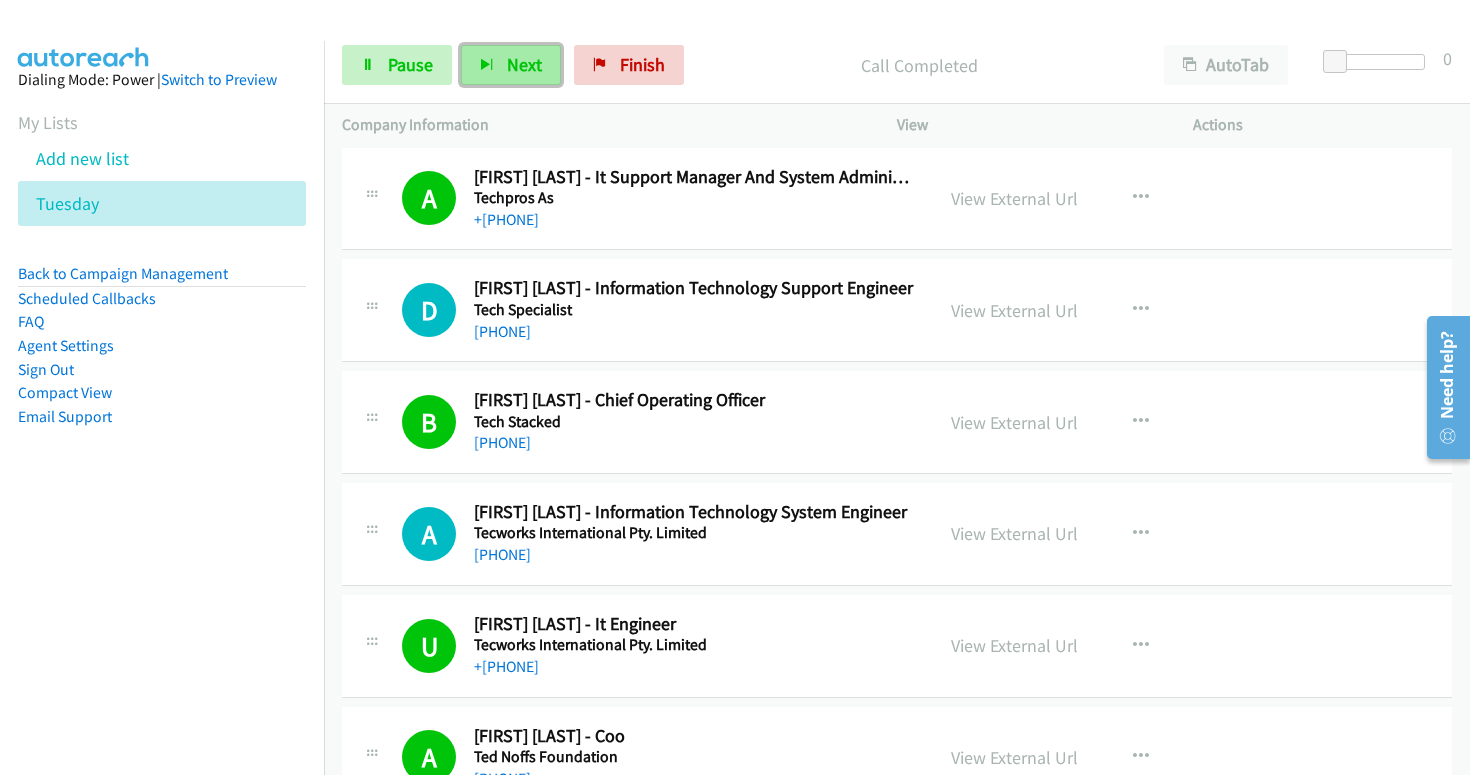 click on "Next" at bounding box center (511, 65) 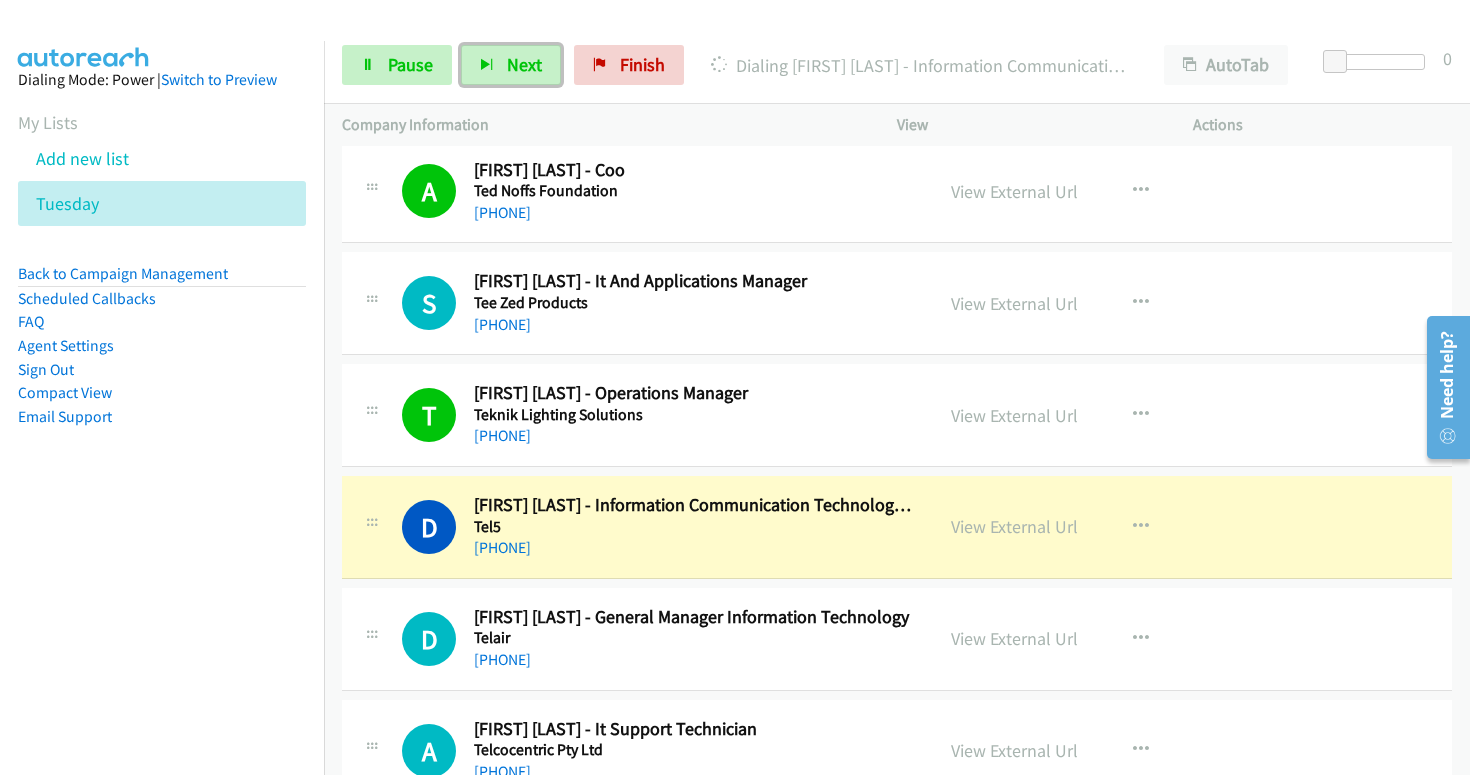 scroll, scrollTop: 636, scrollLeft: 0, axis: vertical 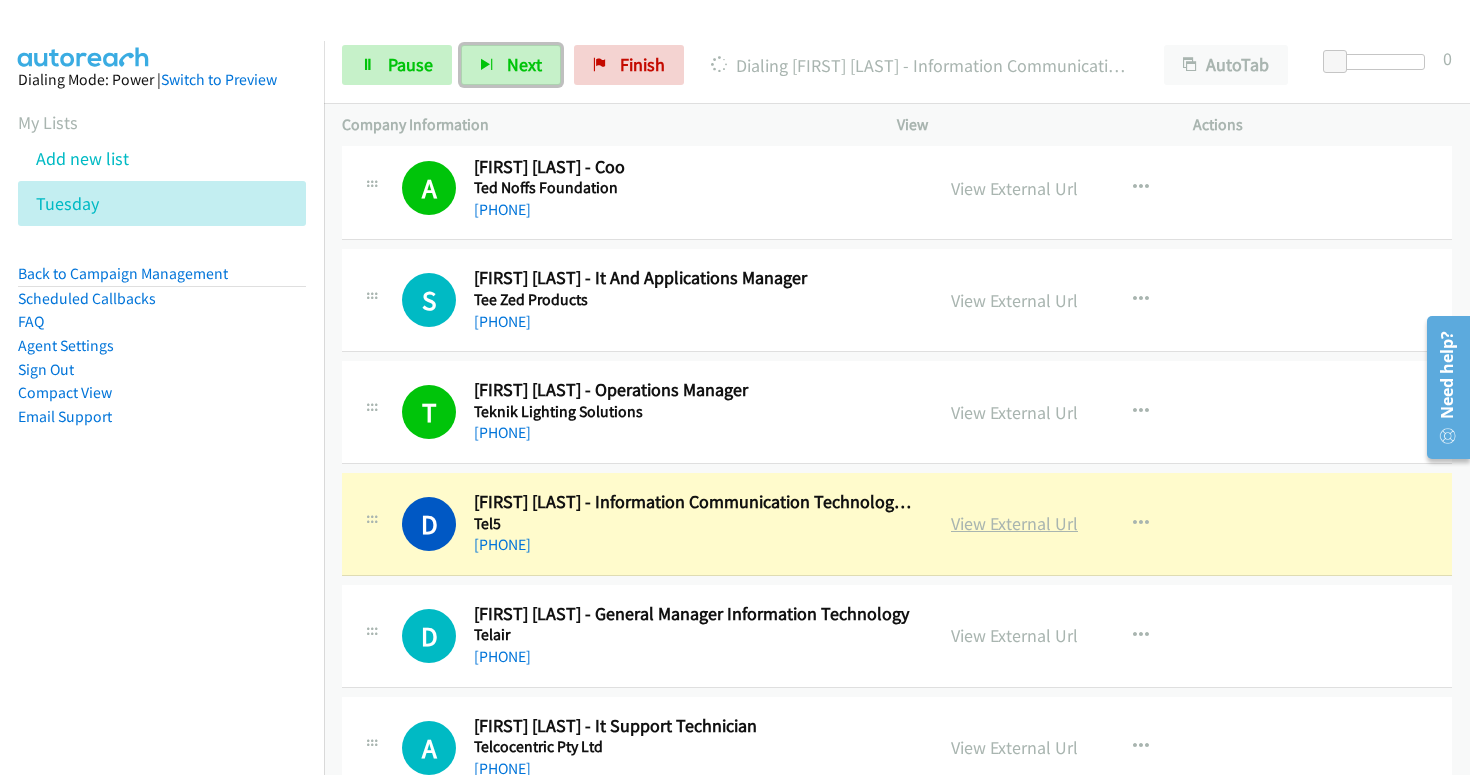 click on "View External Url" at bounding box center (1014, 523) 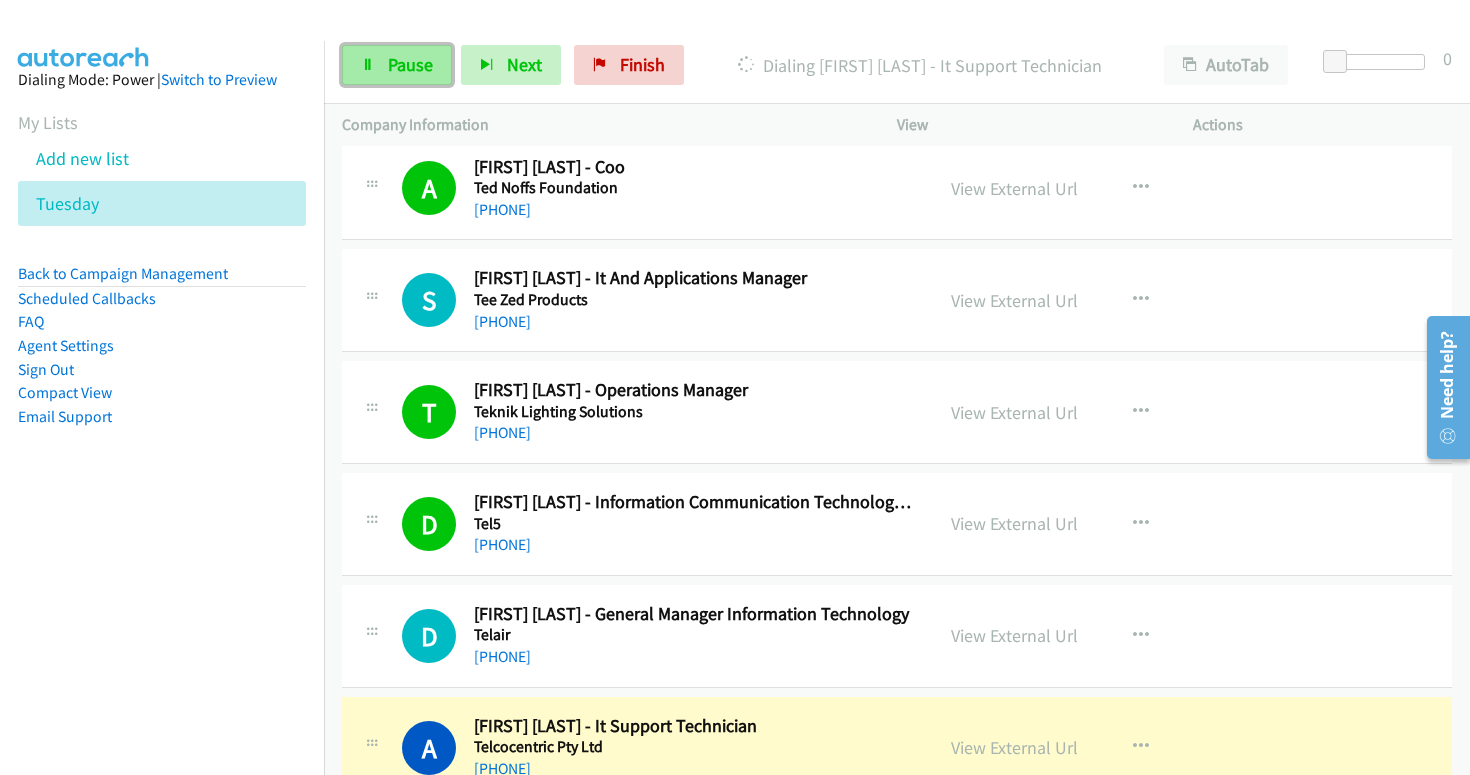 click on "Pause" at bounding box center [410, 64] 